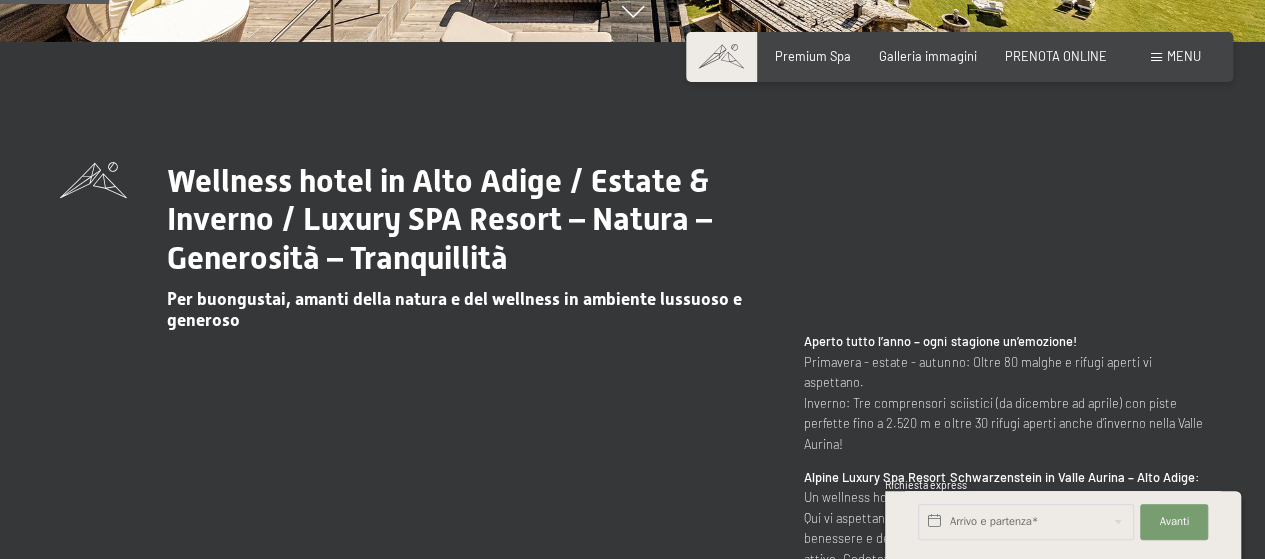 scroll, scrollTop: 798, scrollLeft: 0, axis: vertical 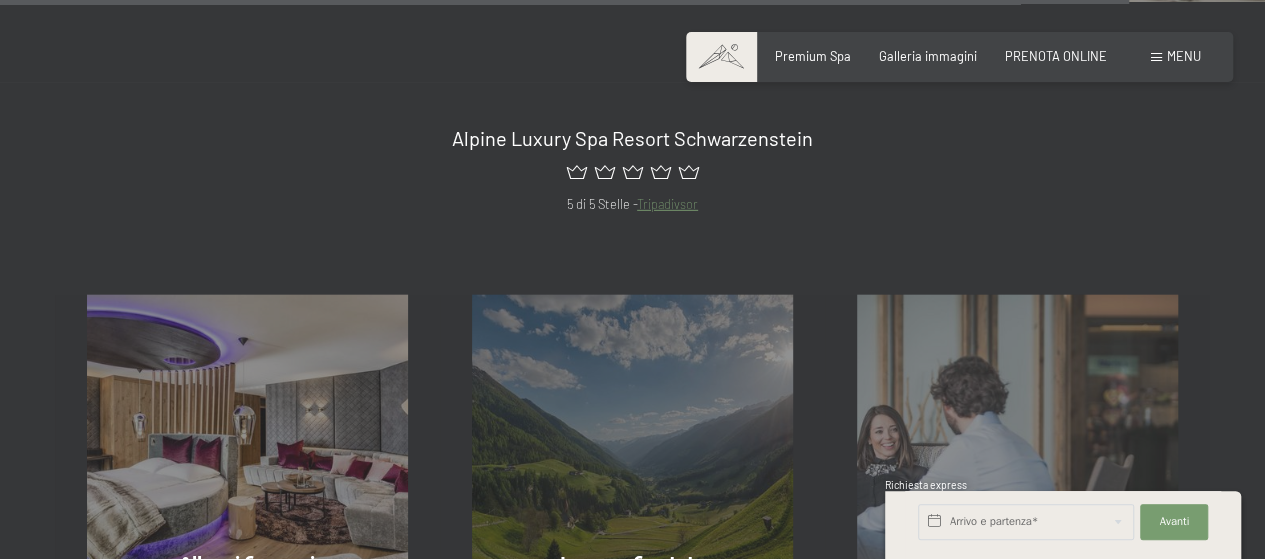 click at bounding box center (1156, 57) 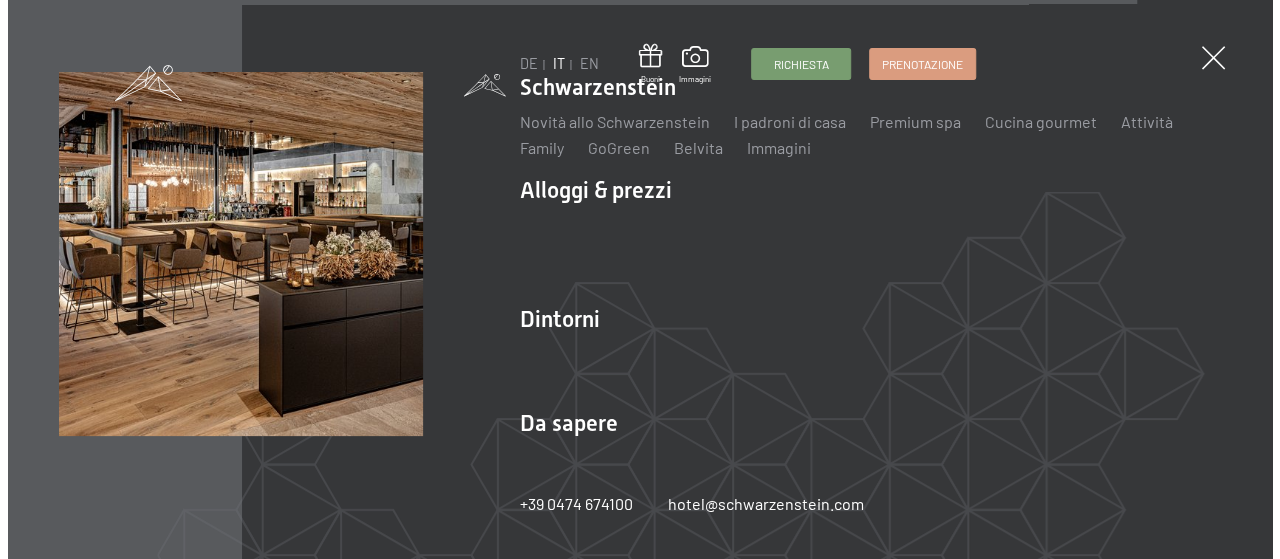scroll, scrollTop: 6773, scrollLeft: 0, axis: vertical 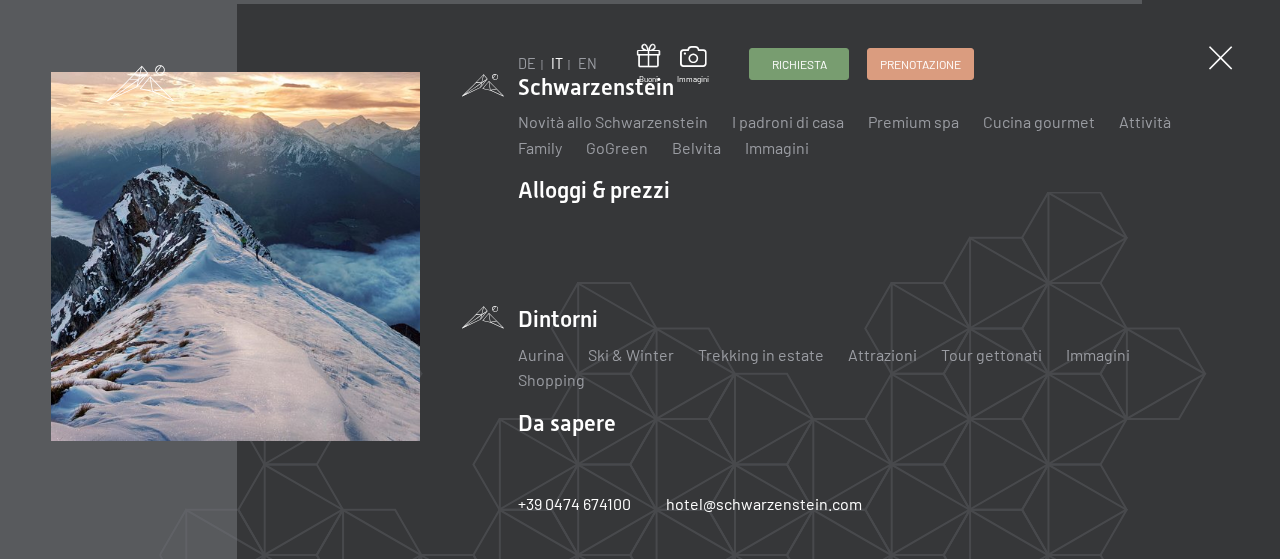 click on "Aurina         Ski & Winter         Sci         Scuola di sci             Trekking in estate         Escursioni         Bici             Attrazioni         Tour gettonati         Immagini         Shopping" at bounding box center [873, 368] 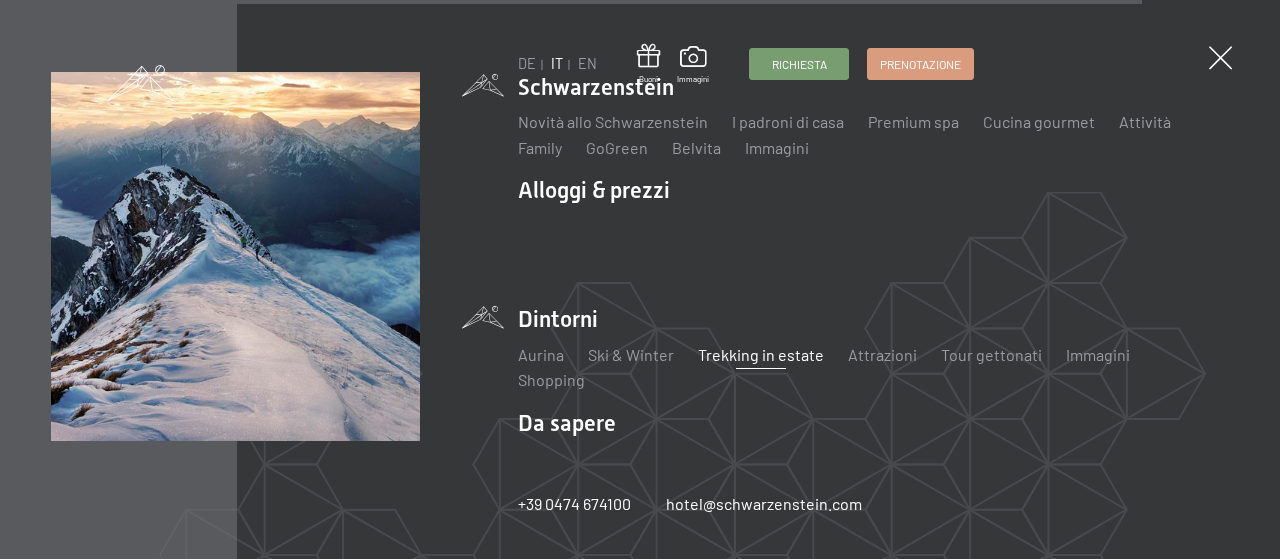 click on "Trekking in estate" at bounding box center [761, 354] 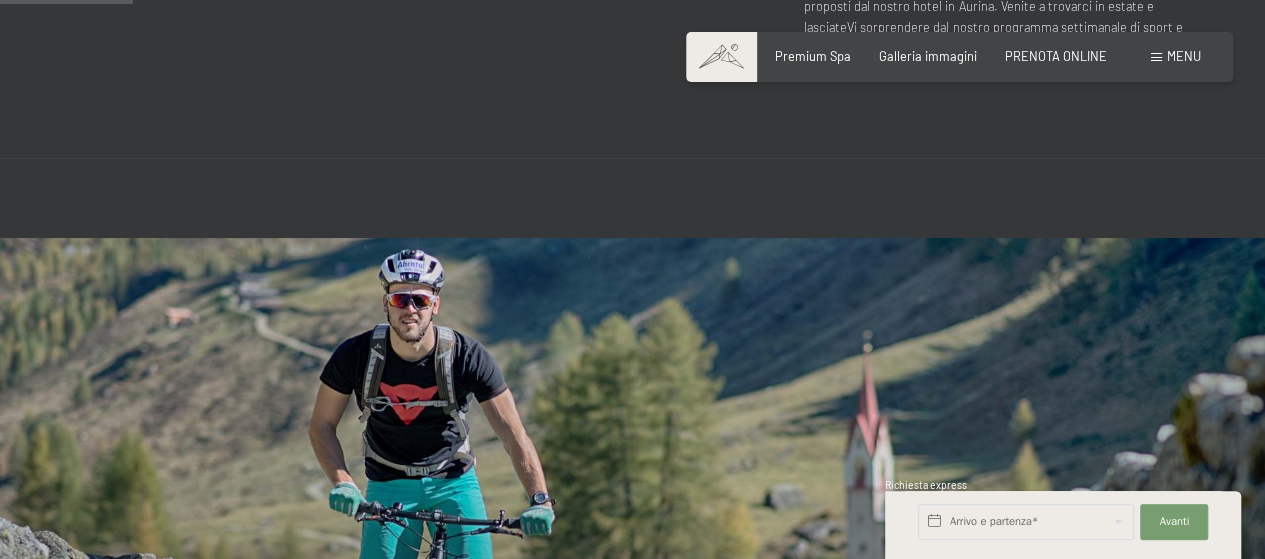 scroll, scrollTop: 1124, scrollLeft: 0, axis: vertical 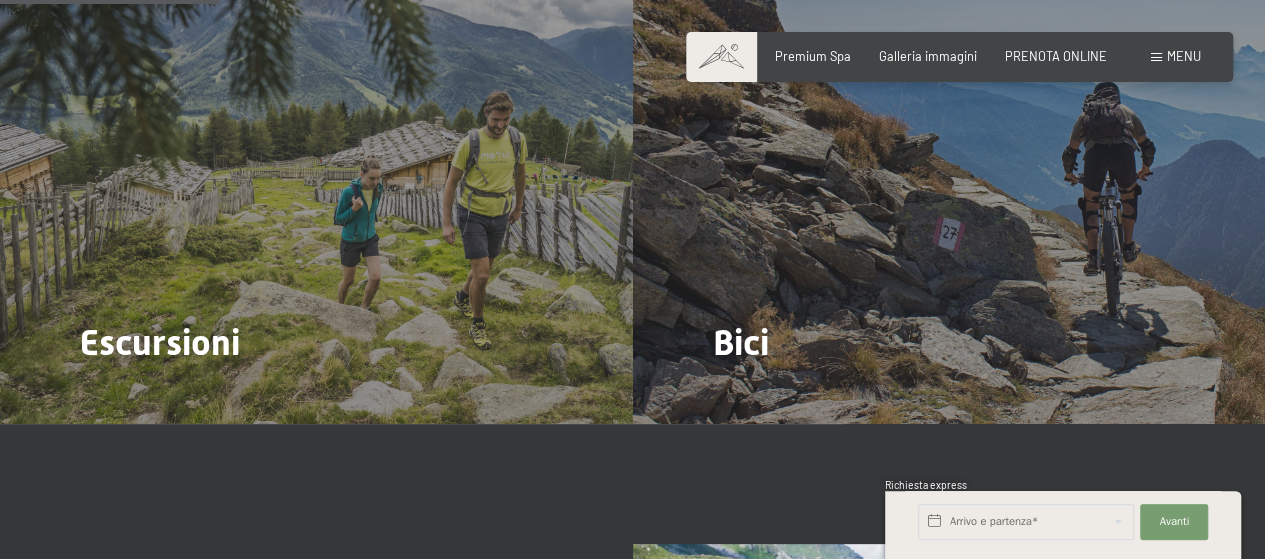 click at bounding box center (1156, 57) 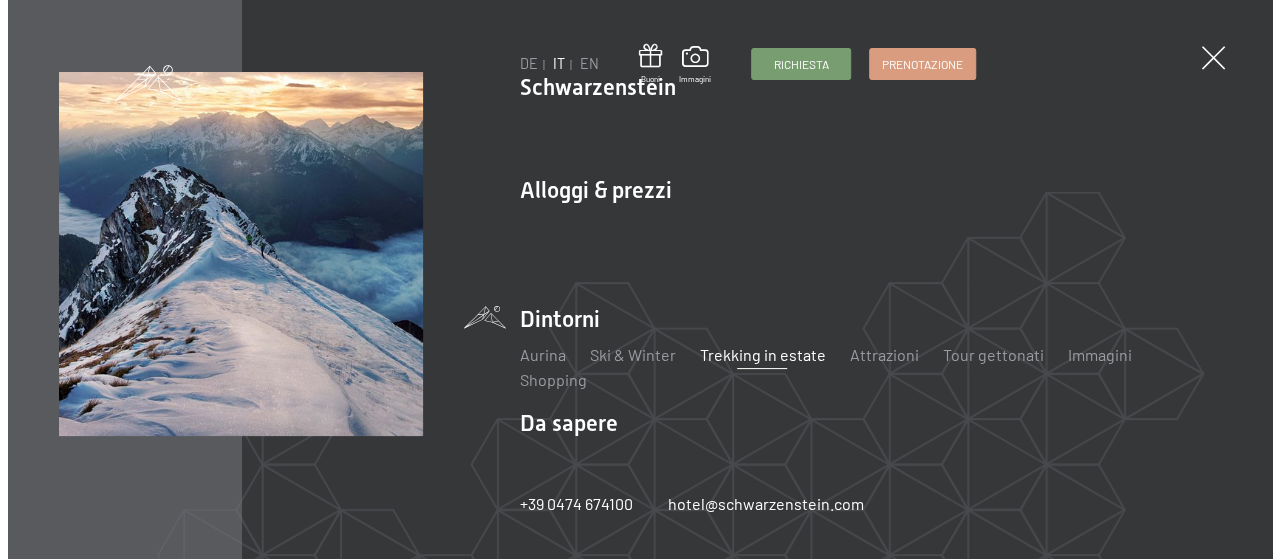 scroll, scrollTop: 1762, scrollLeft: 0, axis: vertical 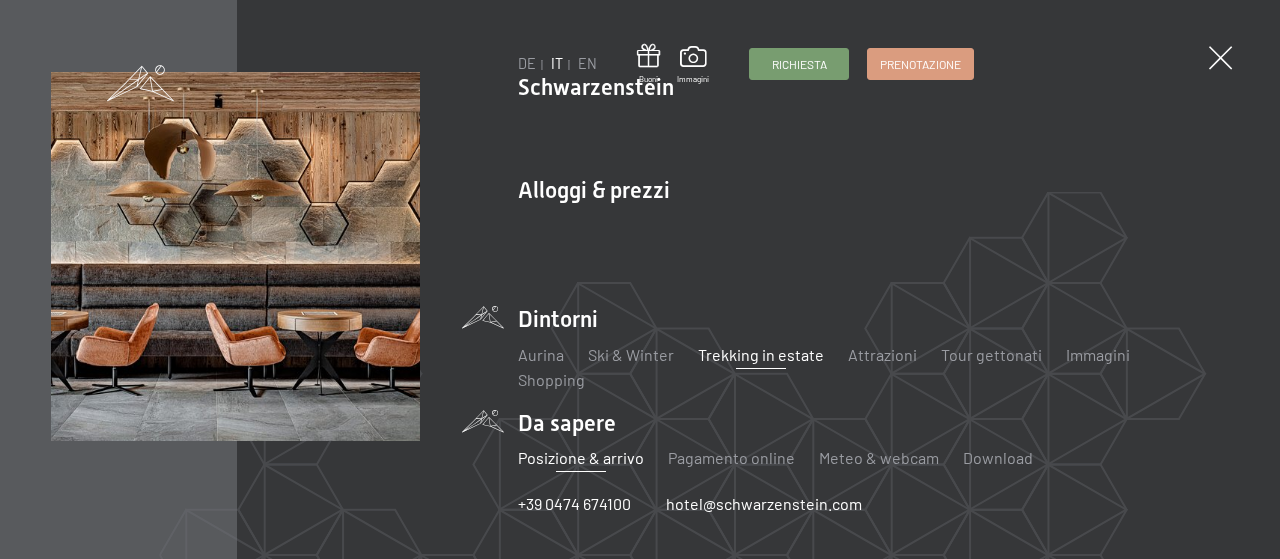 click on "Posizione & arrivo" at bounding box center (581, 457) 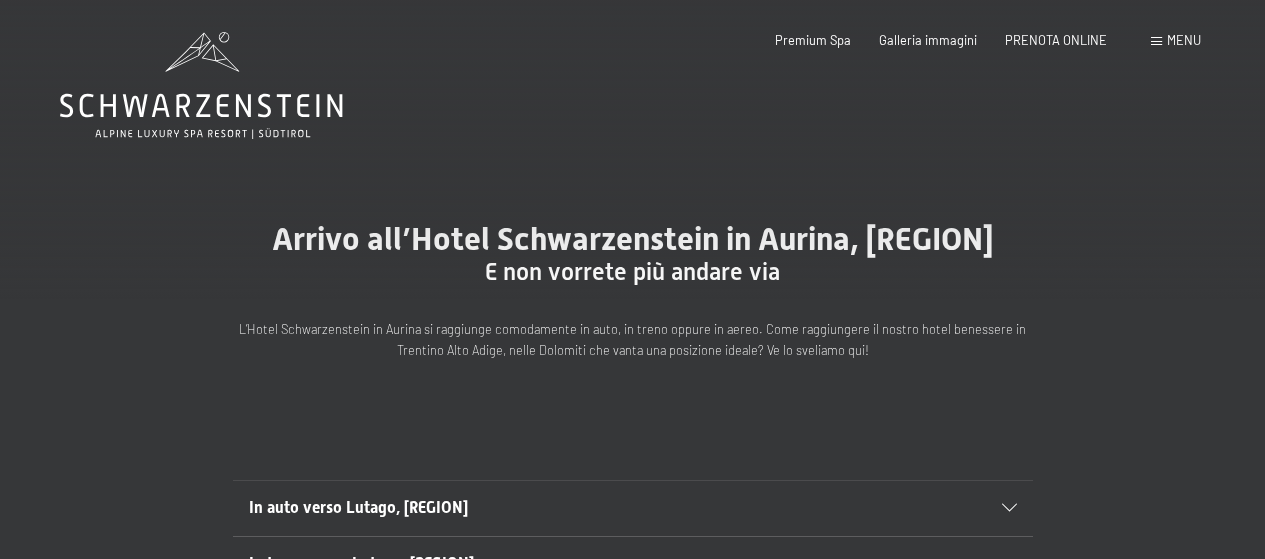 scroll, scrollTop: 0, scrollLeft: 0, axis: both 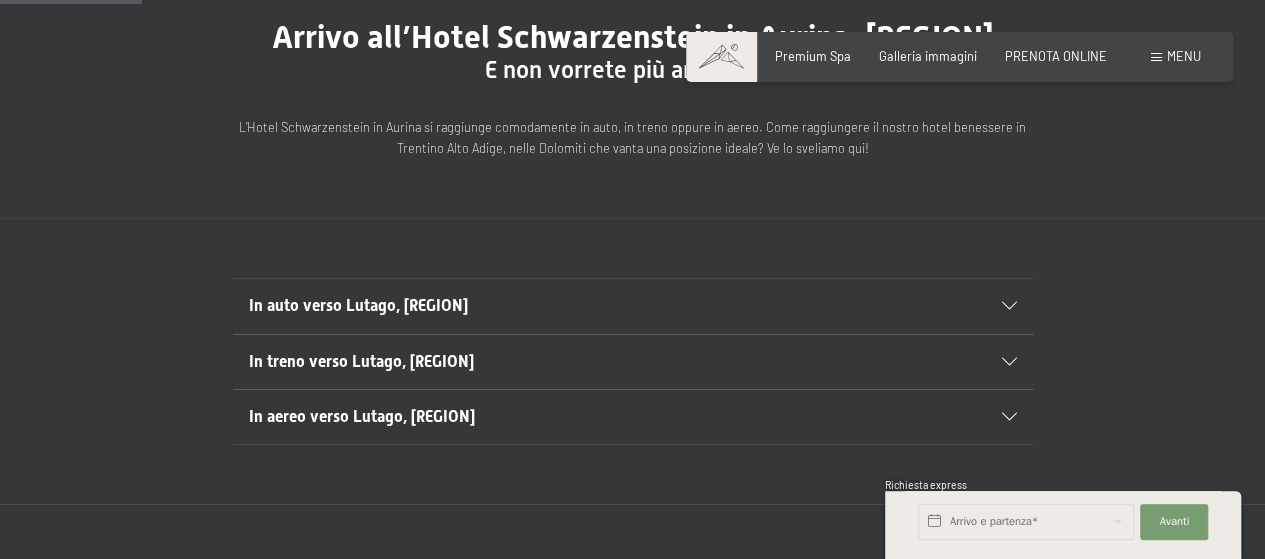click on "In treno verso Lutago, Alto Adige" at bounding box center [594, 362] 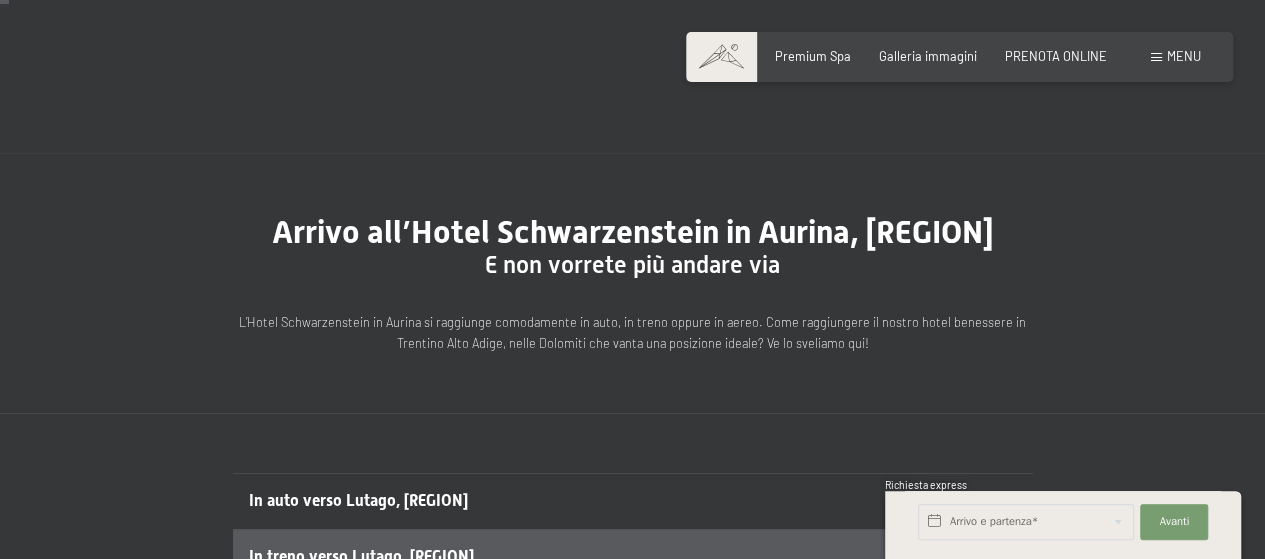 scroll, scrollTop: 21, scrollLeft: 0, axis: vertical 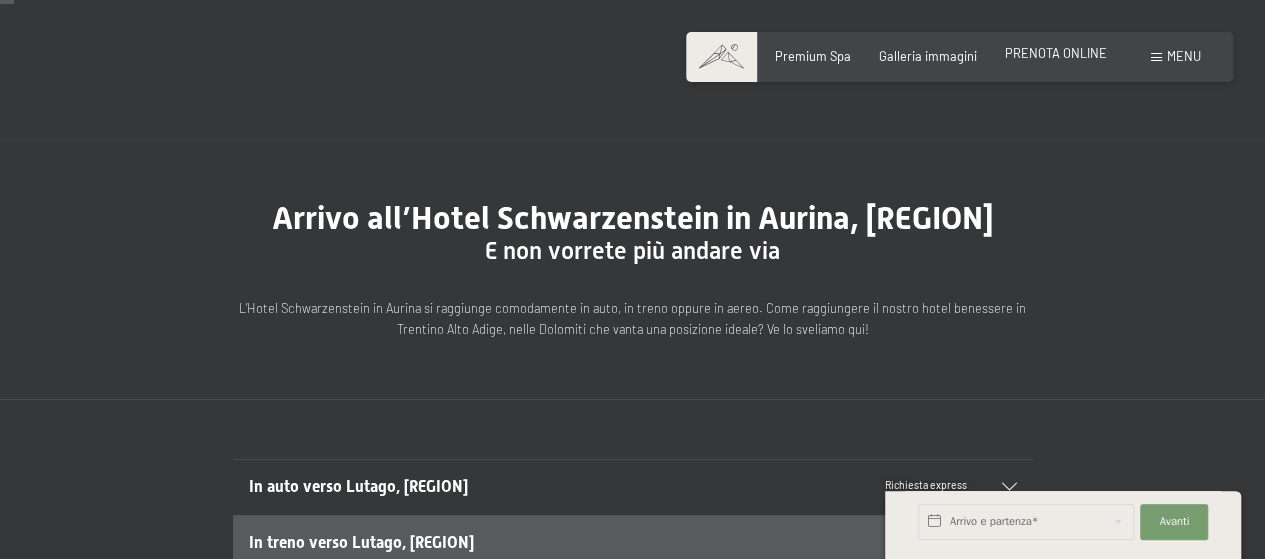 click on "PRENOTA ONLINE" at bounding box center [1056, 53] 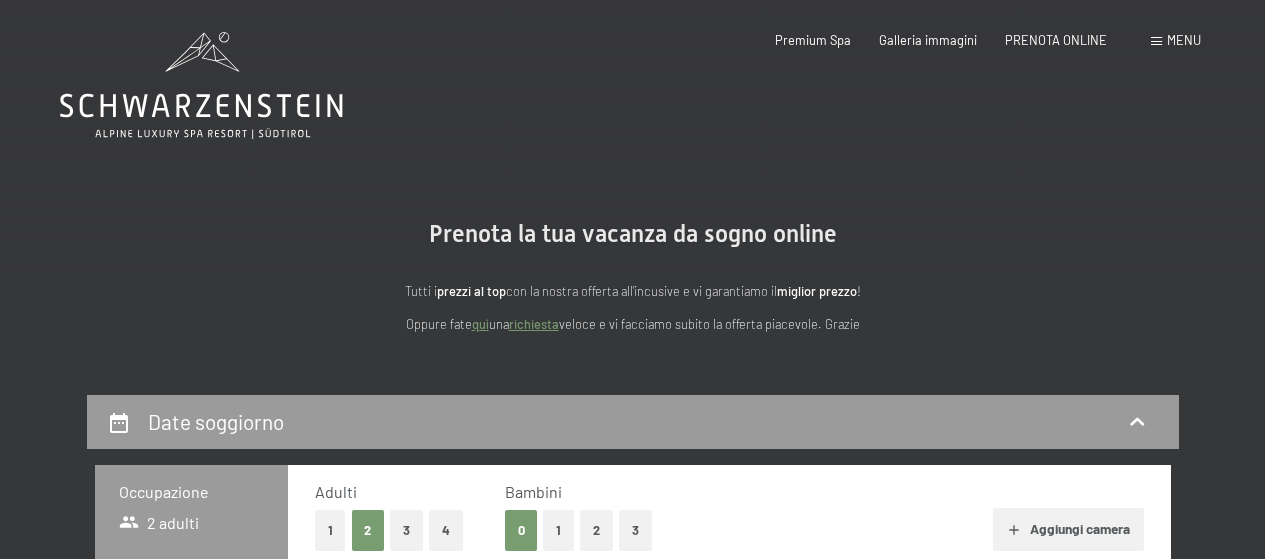 scroll, scrollTop: 0, scrollLeft: 0, axis: both 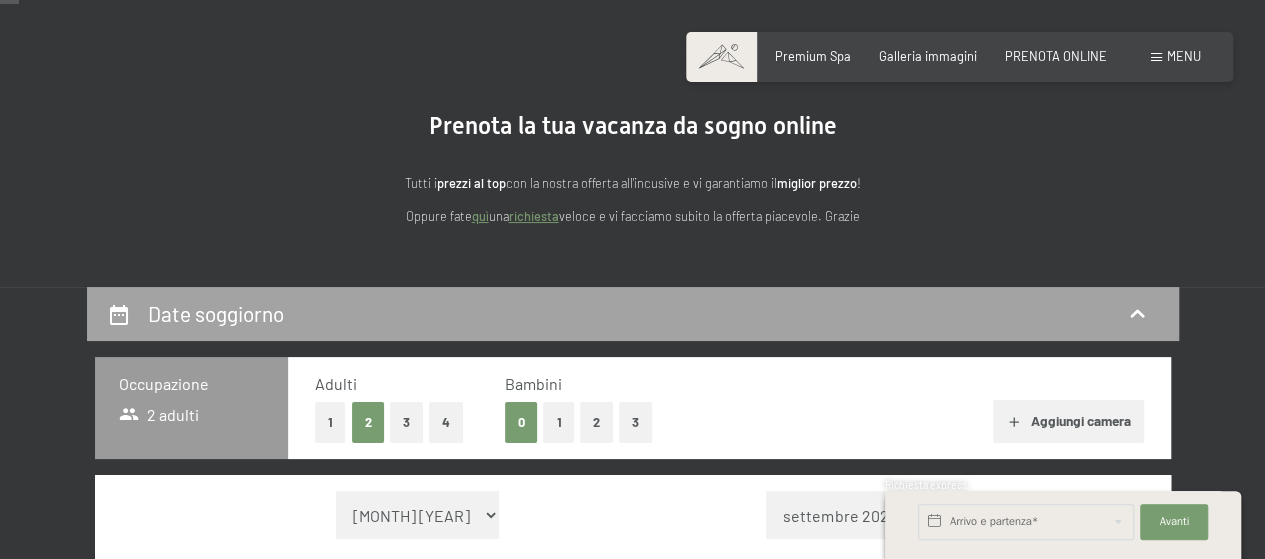 click on "Date soggiorno" at bounding box center [216, 313] 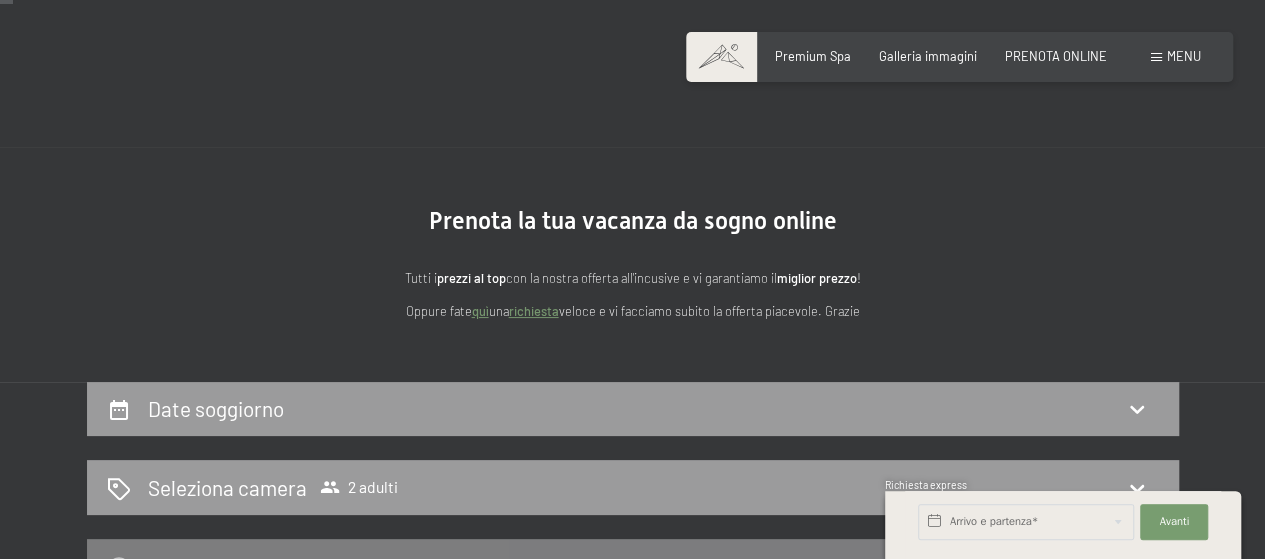 scroll, scrollTop: 12, scrollLeft: 0, axis: vertical 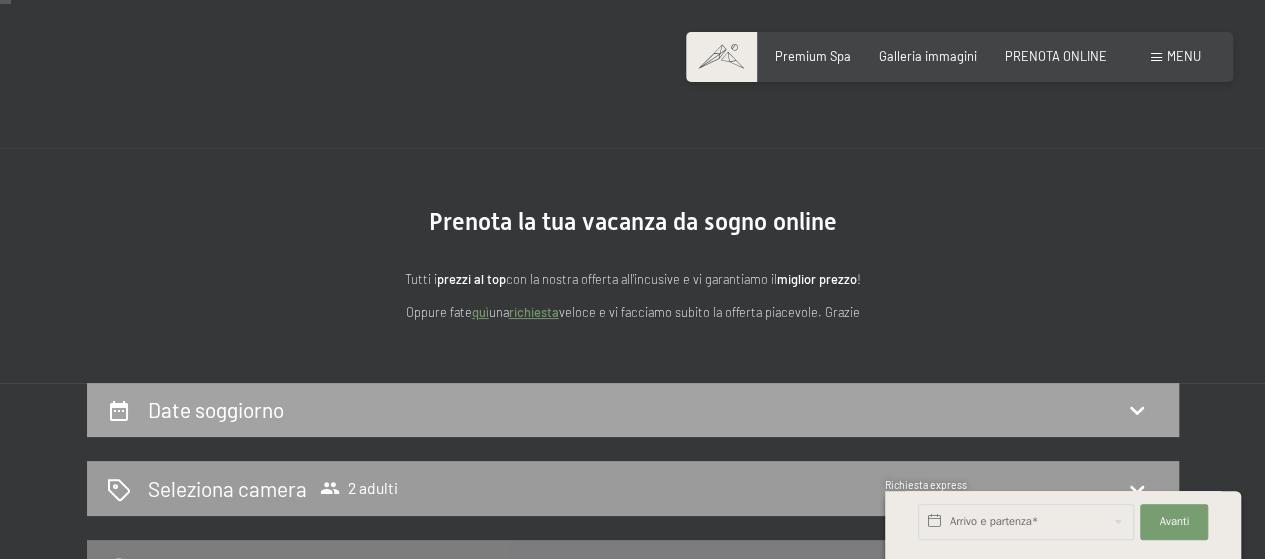 click on "Date soggiorno" at bounding box center (216, 409) 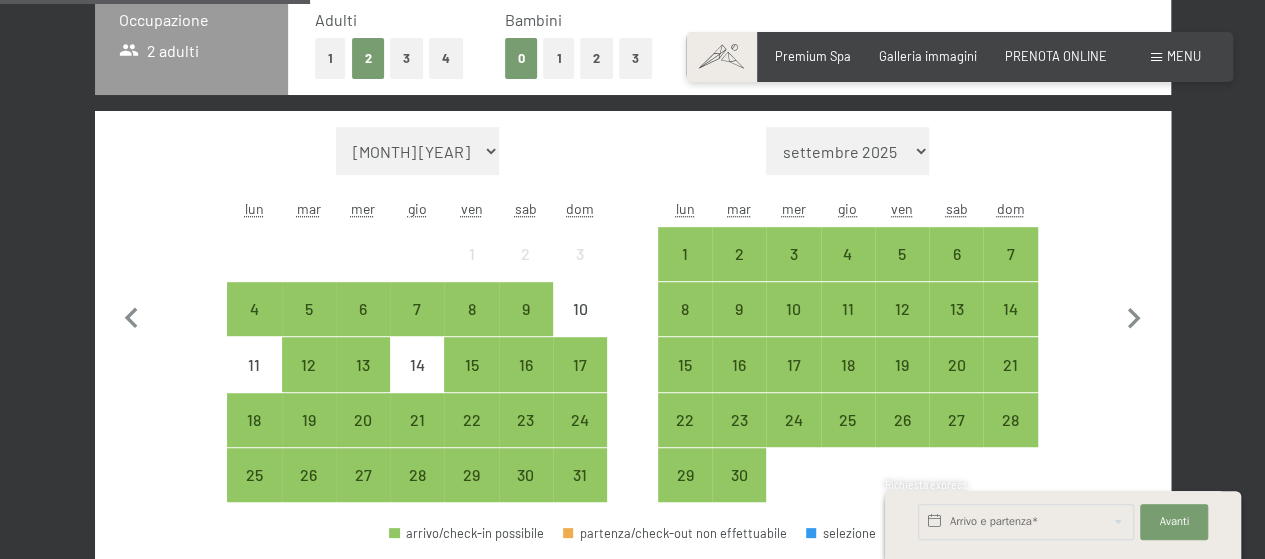 scroll, scrollTop: 482, scrollLeft: 0, axis: vertical 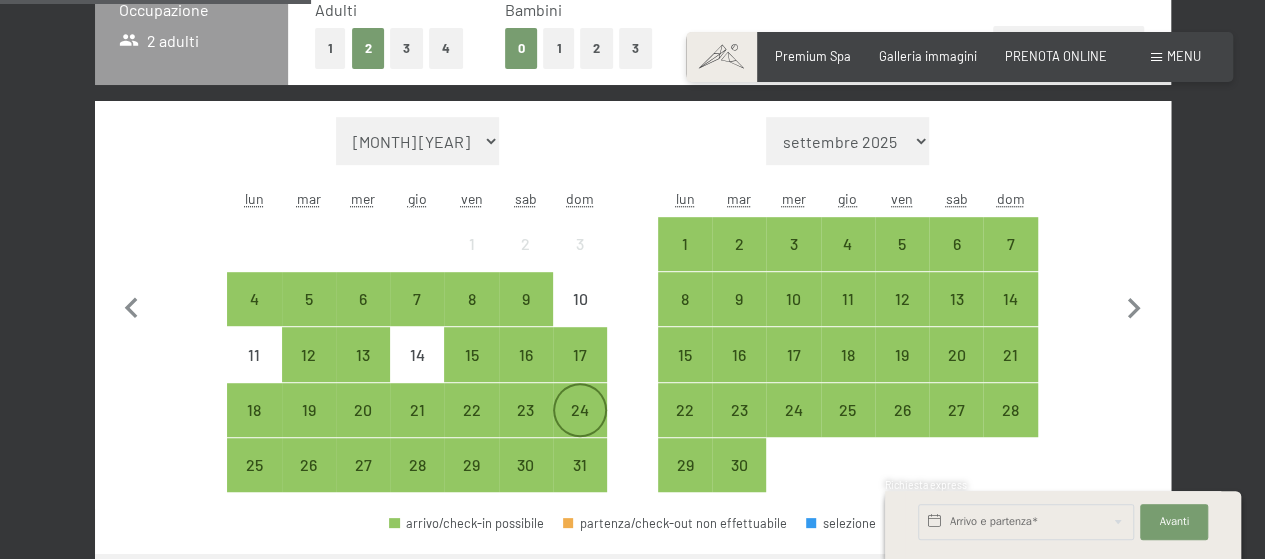 click on "24" at bounding box center [580, 427] 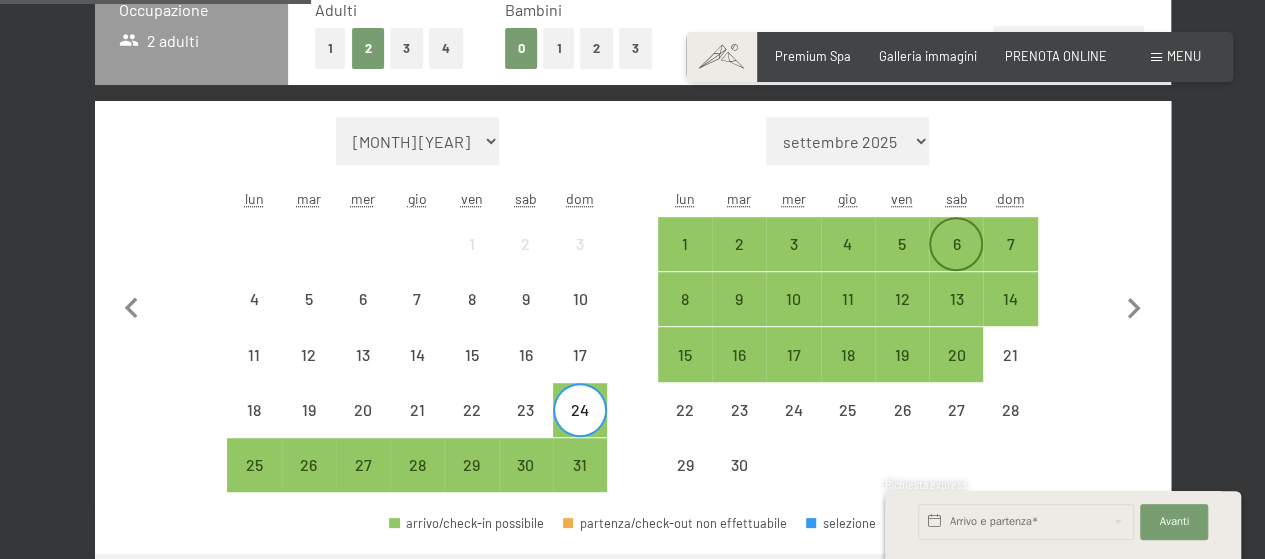 click on "6" at bounding box center [956, 261] 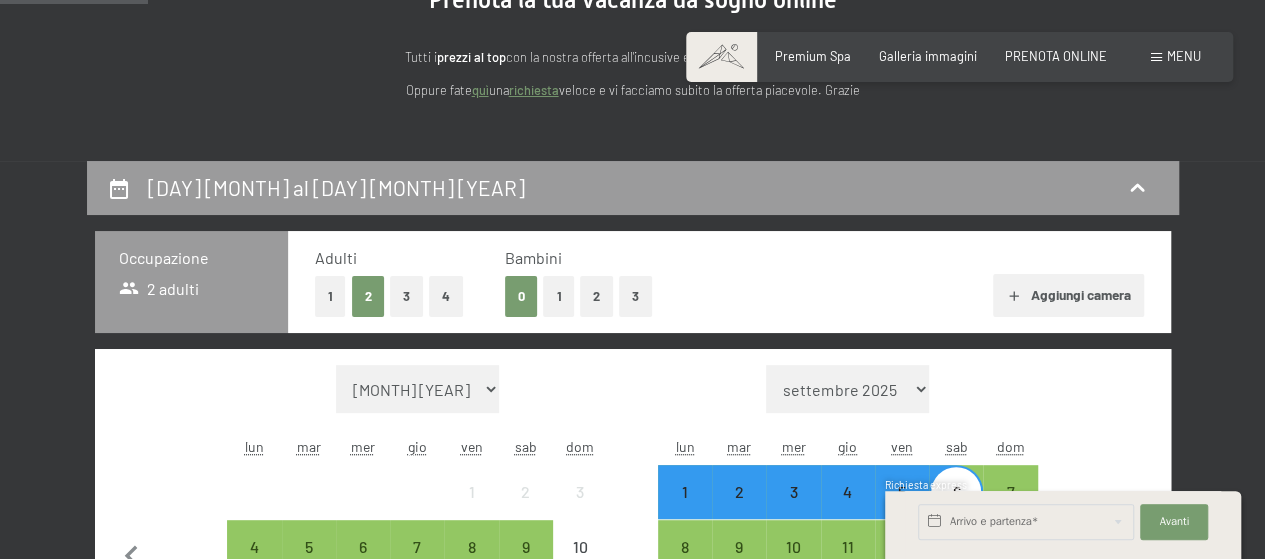 scroll, scrollTop: 229, scrollLeft: 0, axis: vertical 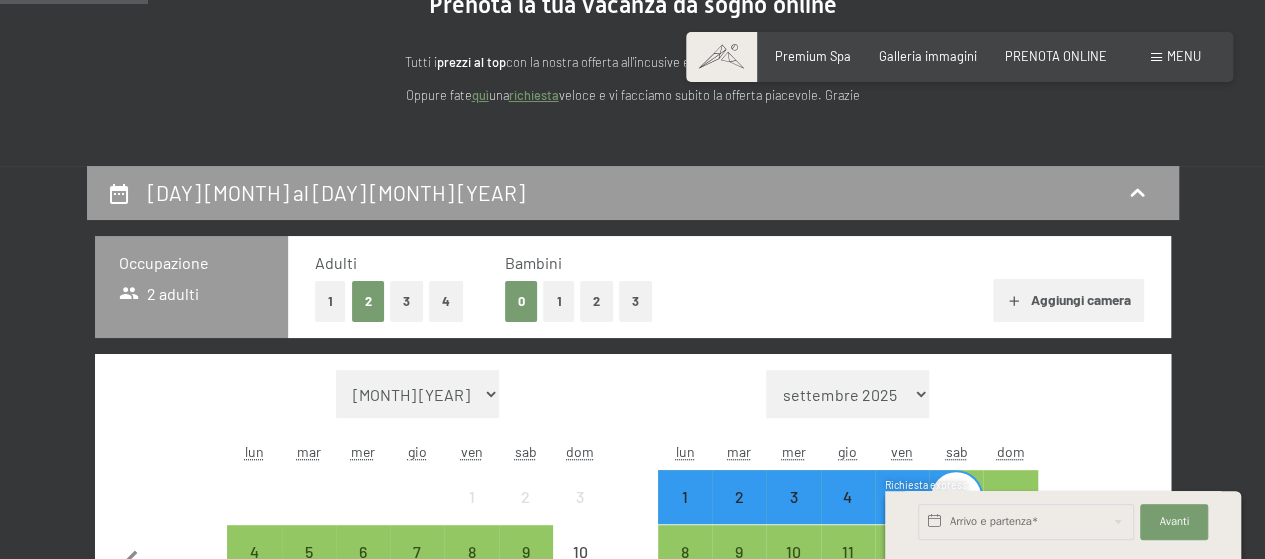 click on "1" at bounding box center (330, 301) 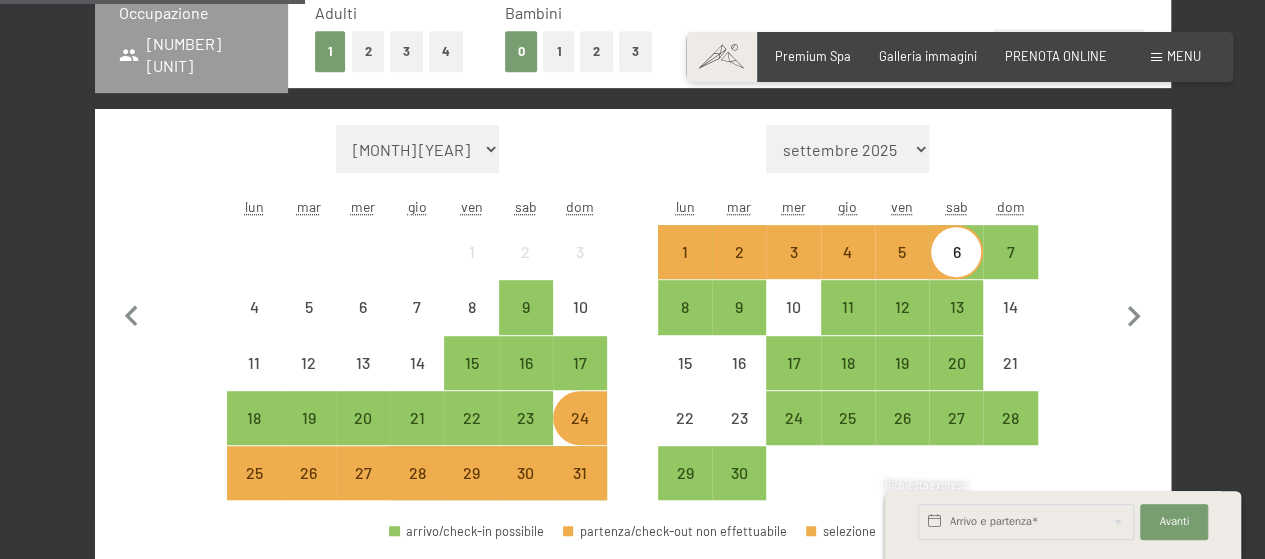 scroll, scrollTop: 484, scrollLeft: 0, axis: vertical 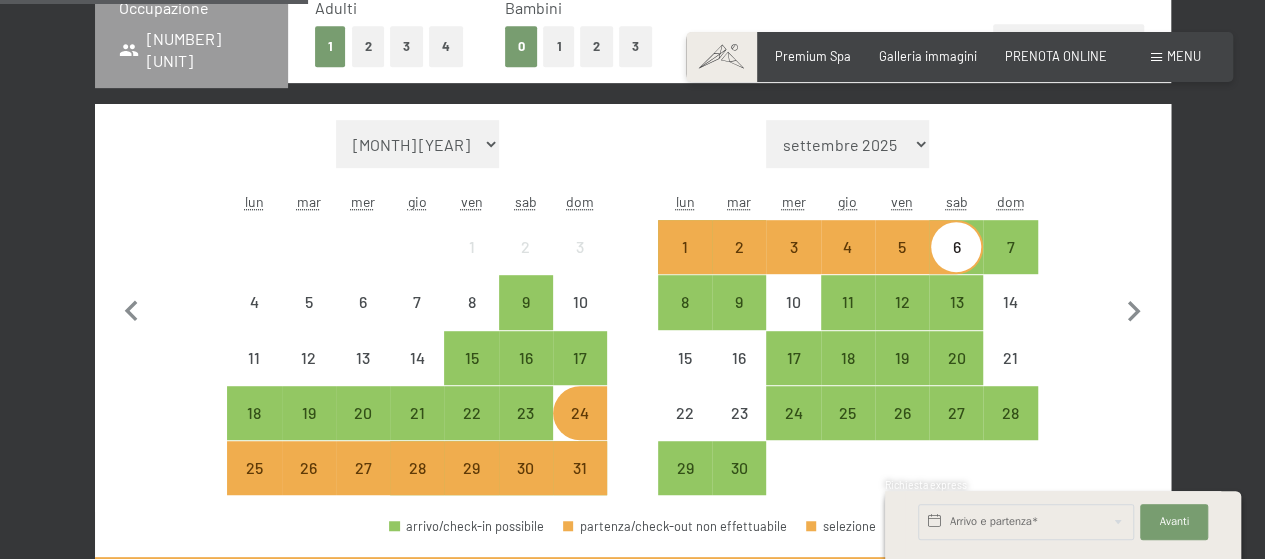 click on "24" at bounding box center (580, 430) 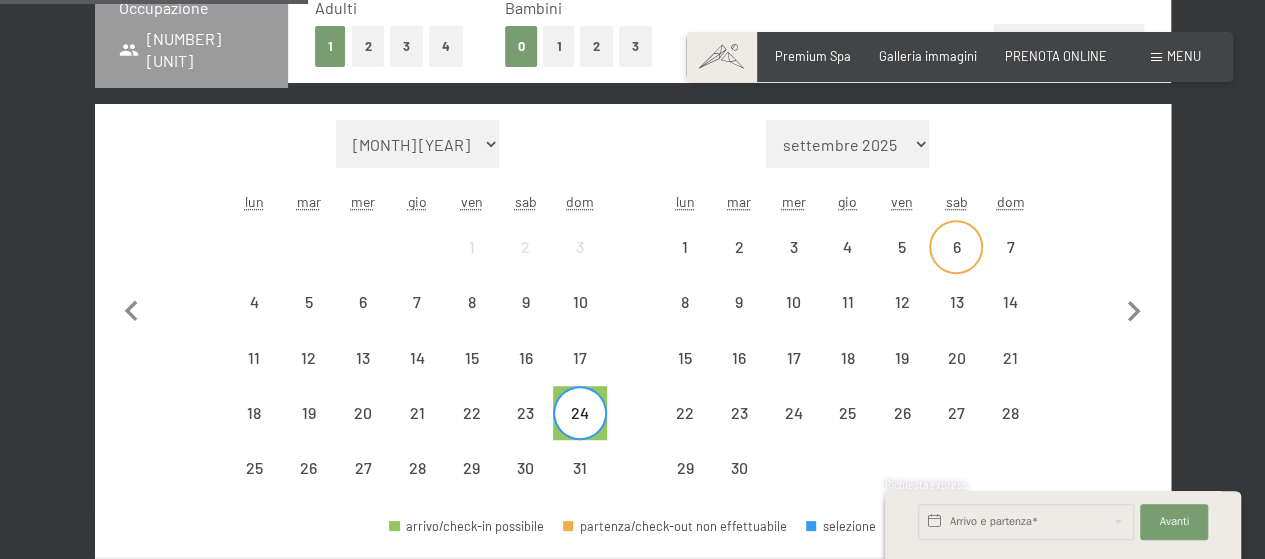 click on "6" at bounding box center (956, 264) 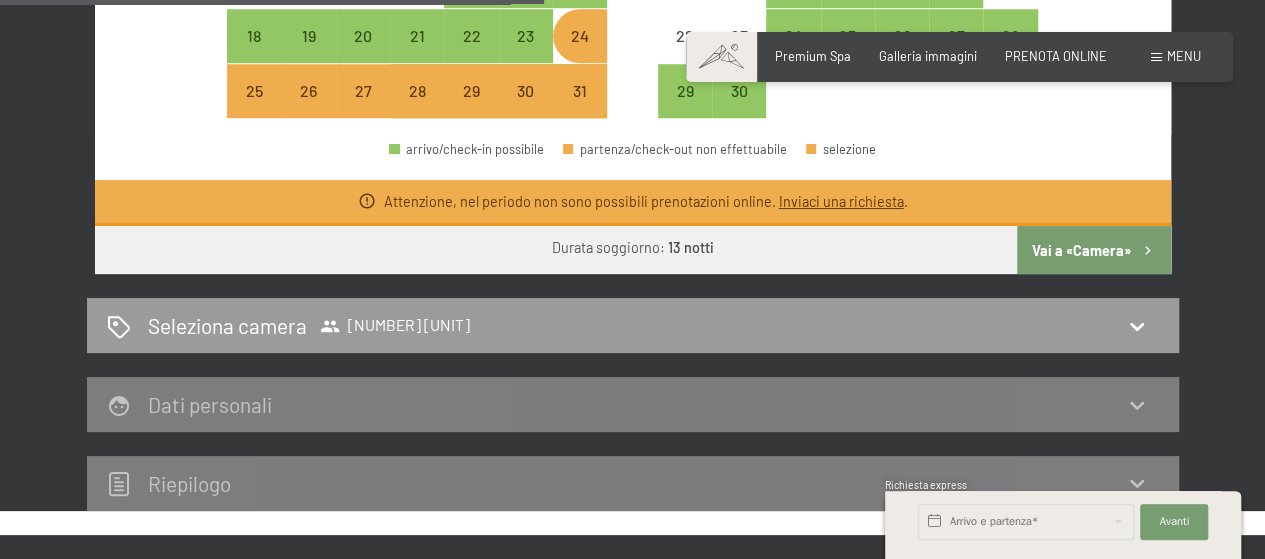 scroll, scrollTop: 863, scrollLeft: 0, axis: vertical 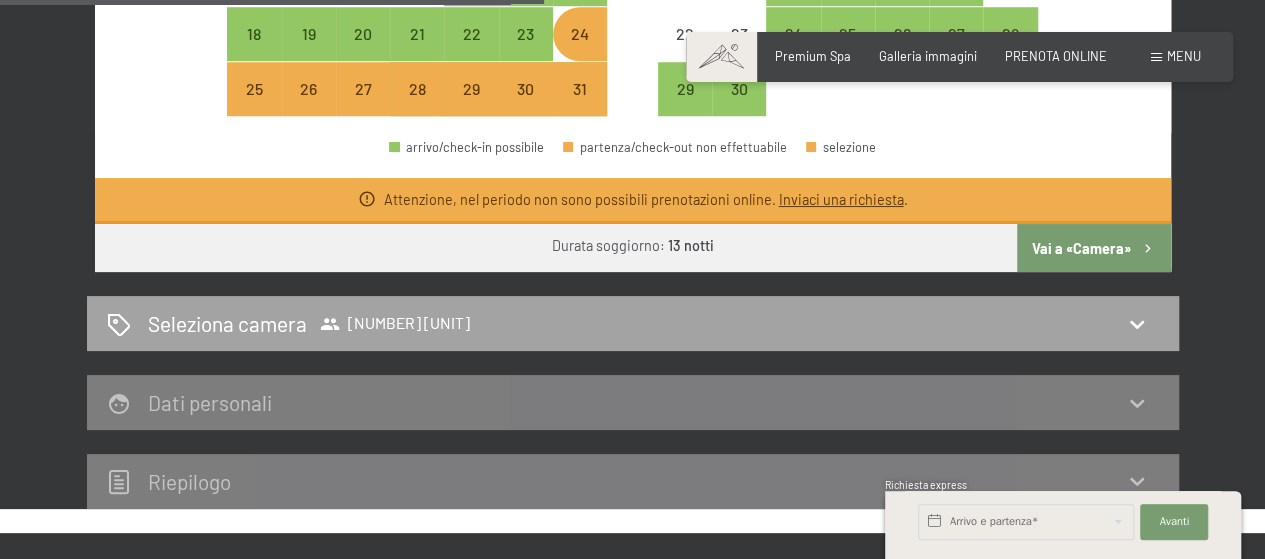 click on "Seleziona camera 1 adulto" at bounding box center [633, 323] 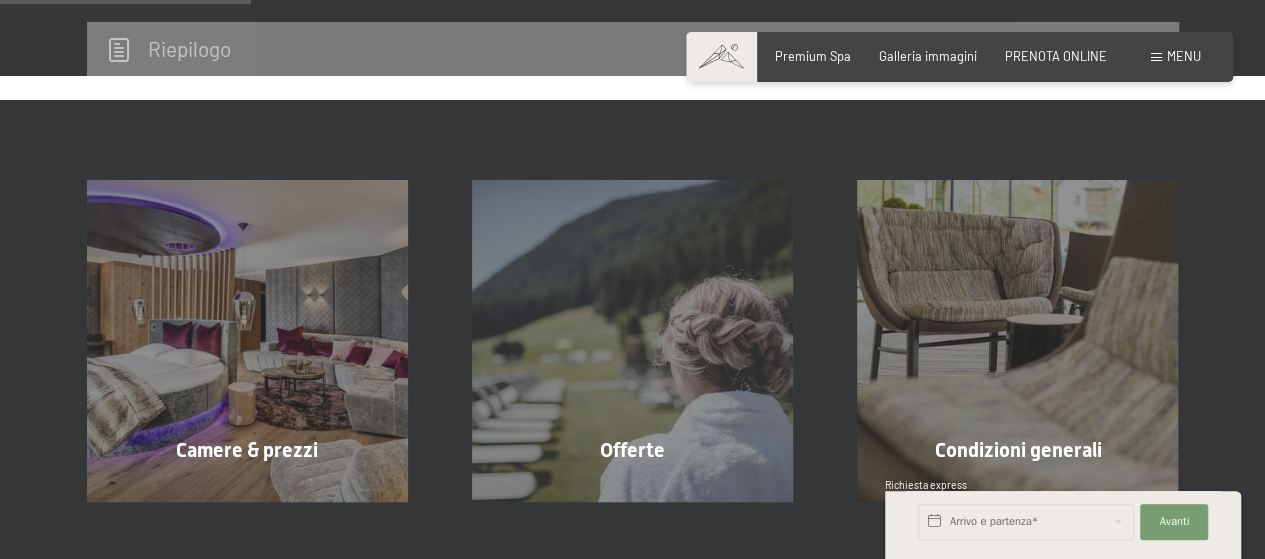 scroll, scrollTop: 394, scrollLeft: 0, axis: vertical 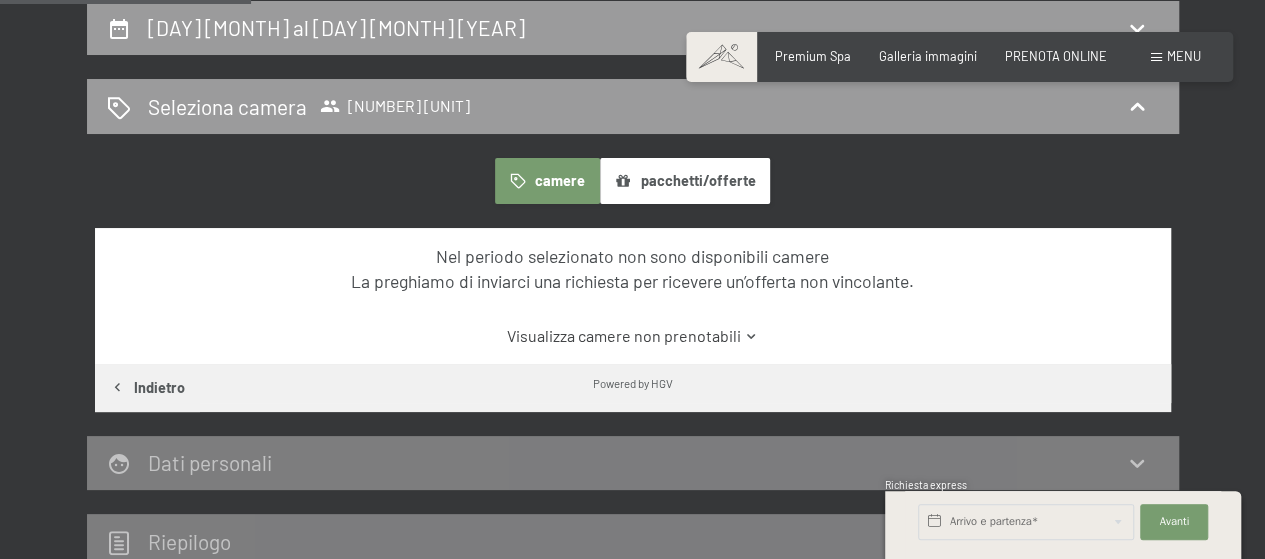 click on "Visualizza camere non prenotabili" at bounding box center (632, 336) 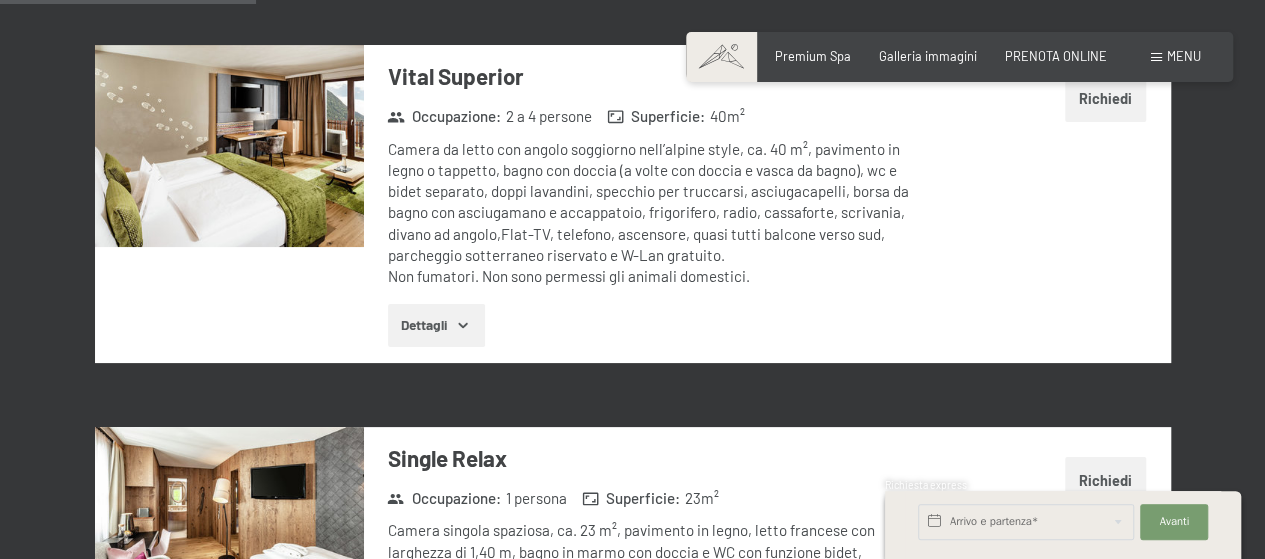 scroll, scrollTop: 1347, scrollLeft: 0, axis: vertical 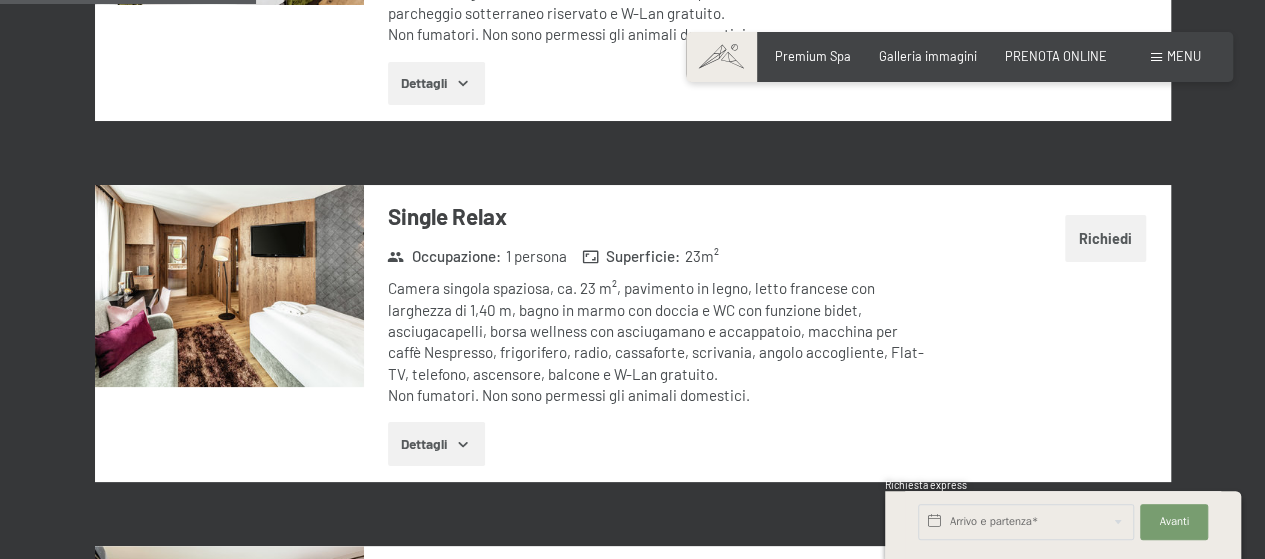 click on "Richiedi" at bounding box center (1106, 238) 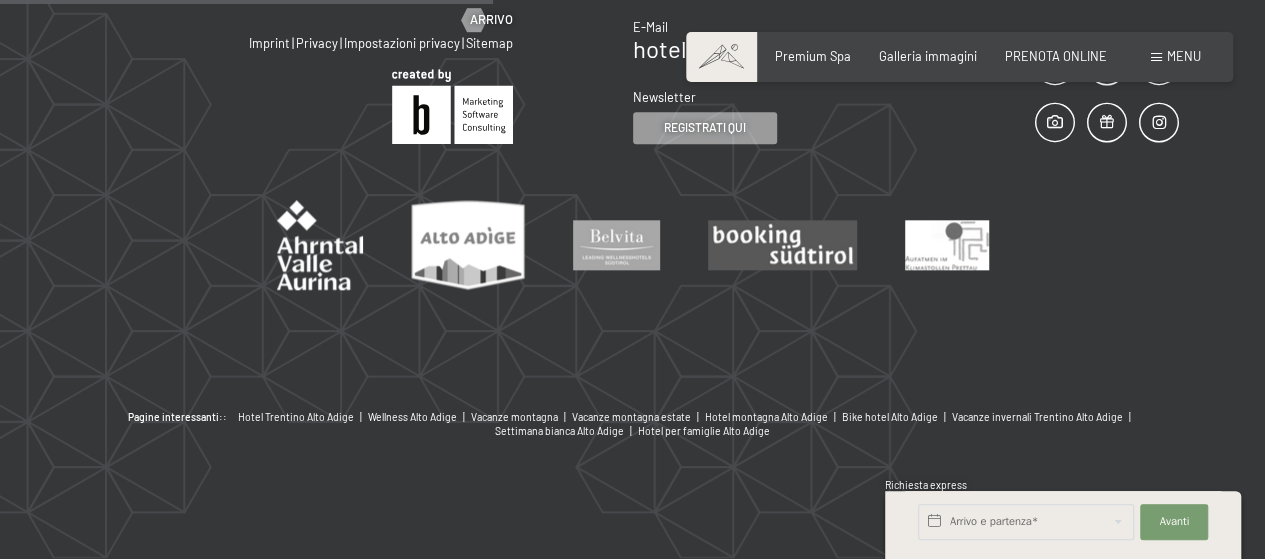 scroll, scrollTop: 394, scrollLeft: 0, axis: vertical 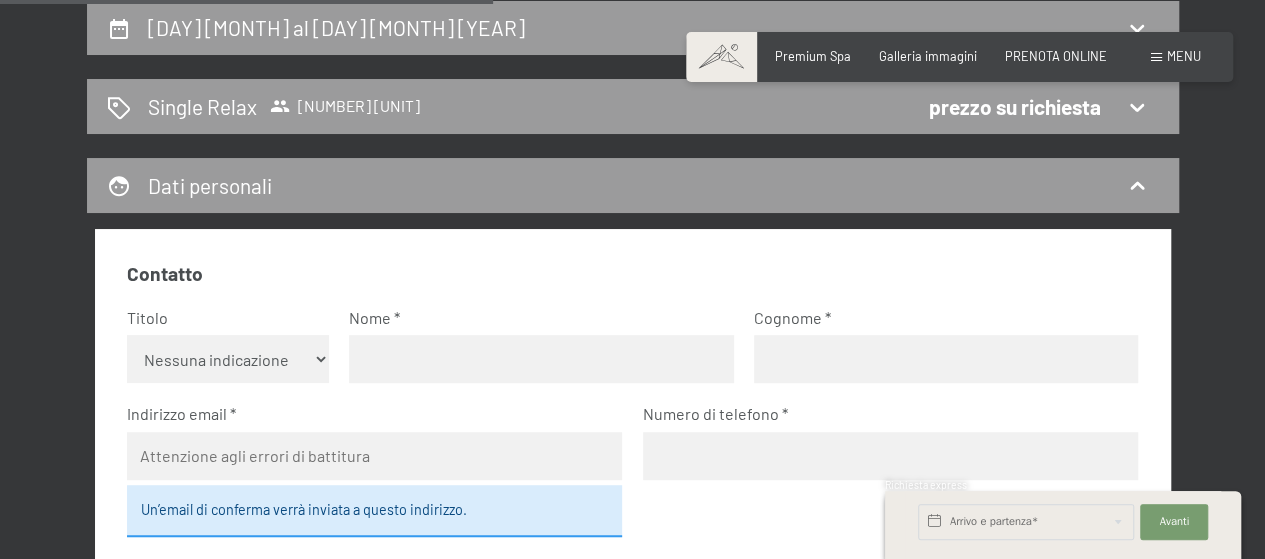 click on "Nessuna indicazione Sig.ra Sig." at bounding box center (228, 359) 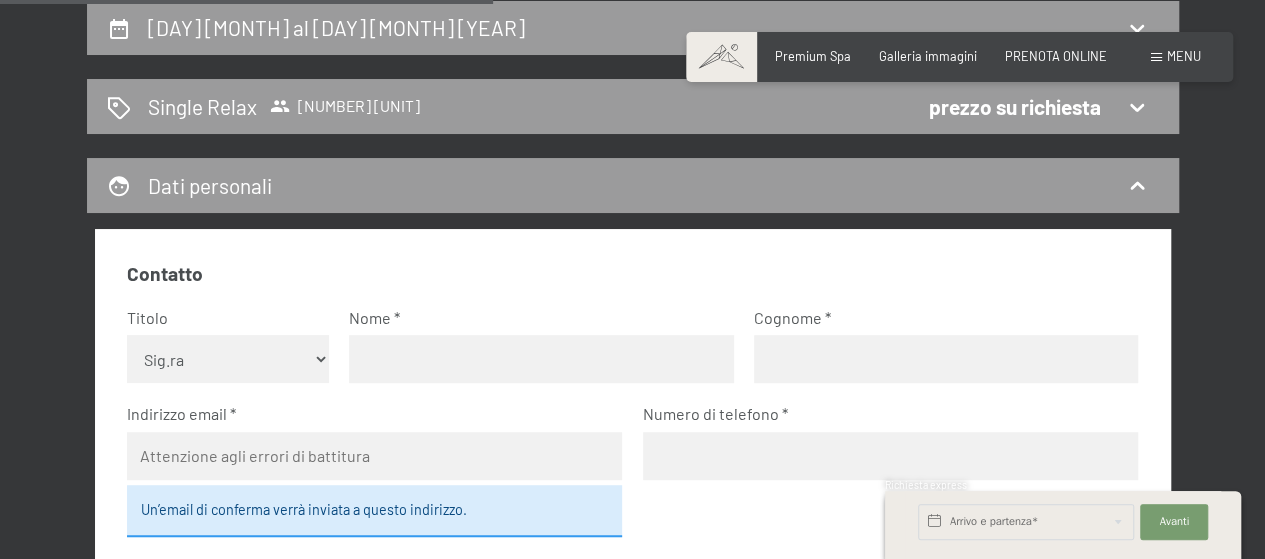 click on "Nessuna indicazione Sig.ra Sig." at bounding box center (228, 359) 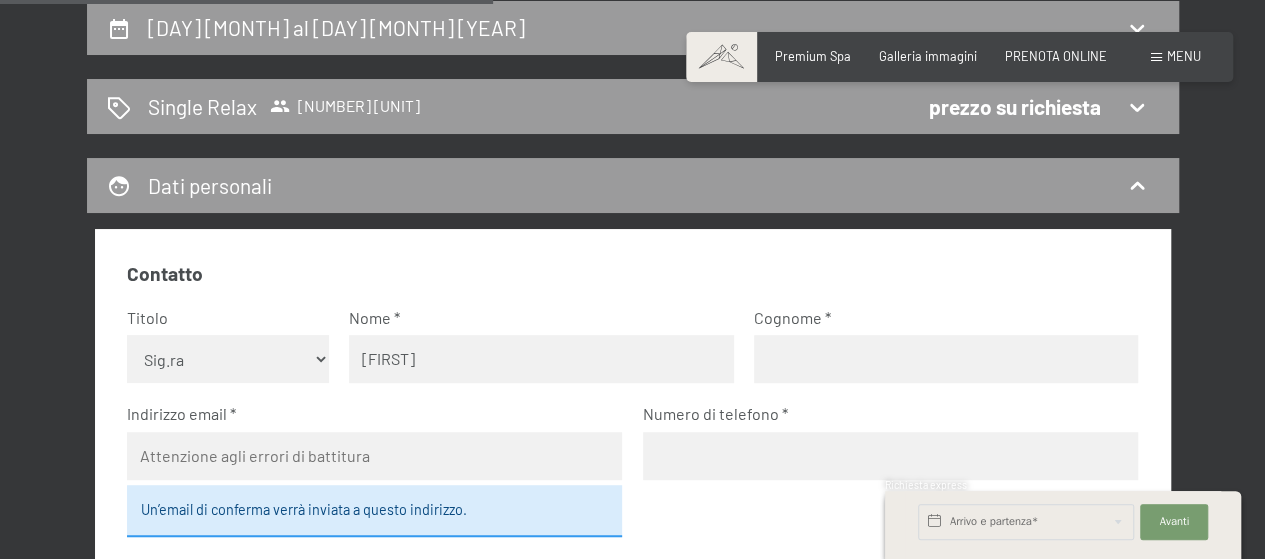 type on "[FIRST]" 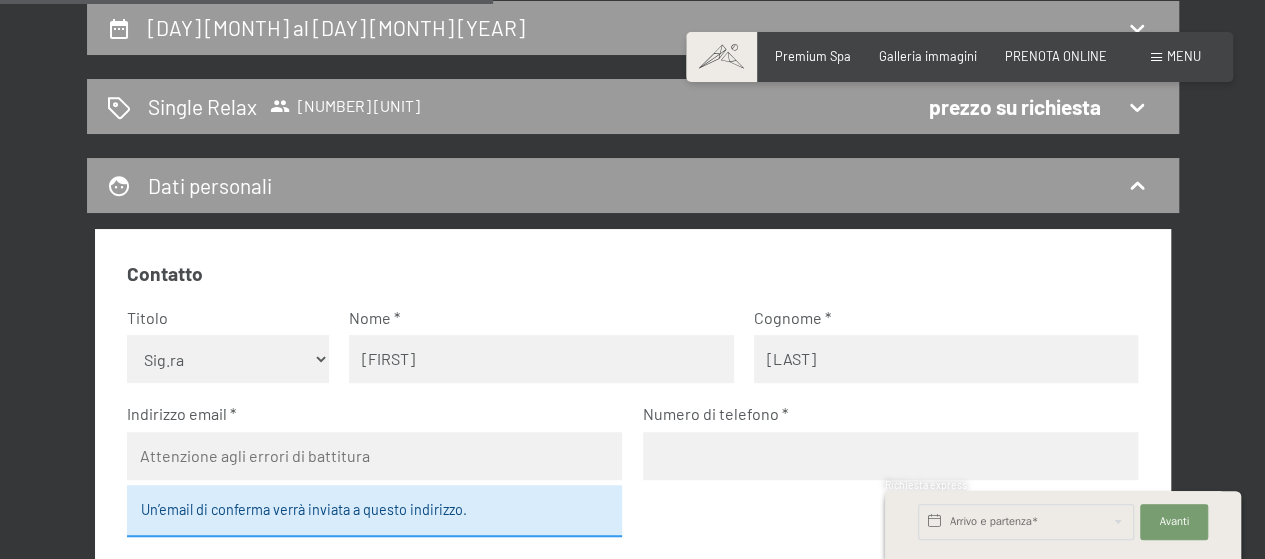 type on "[NAME].[NAME]@[DOMAIN].[TLD]" 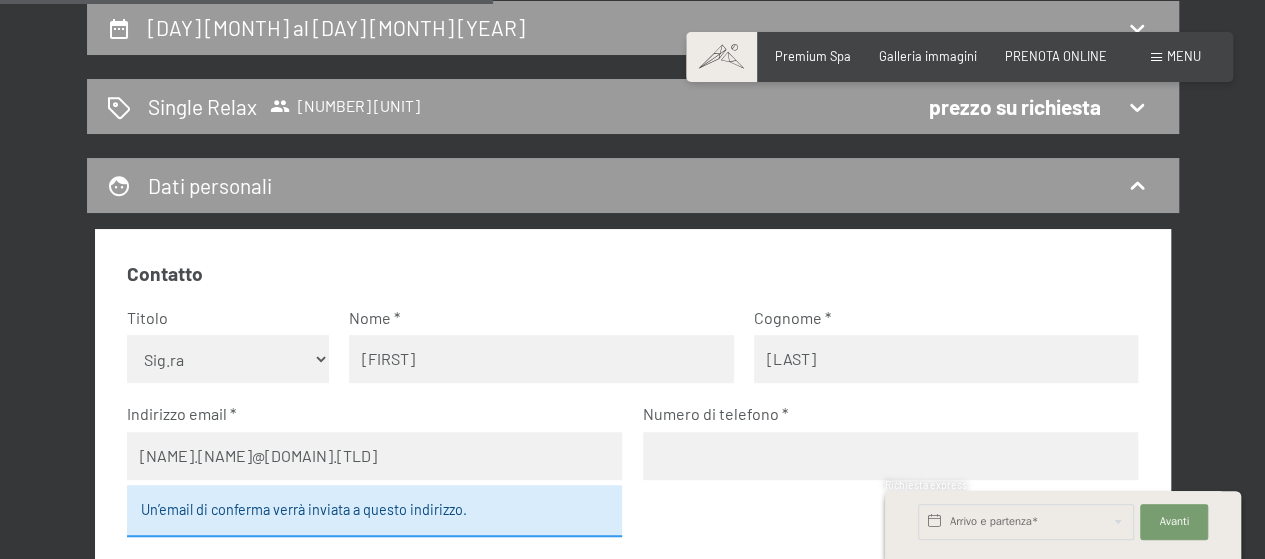 type on "[PHONE]" 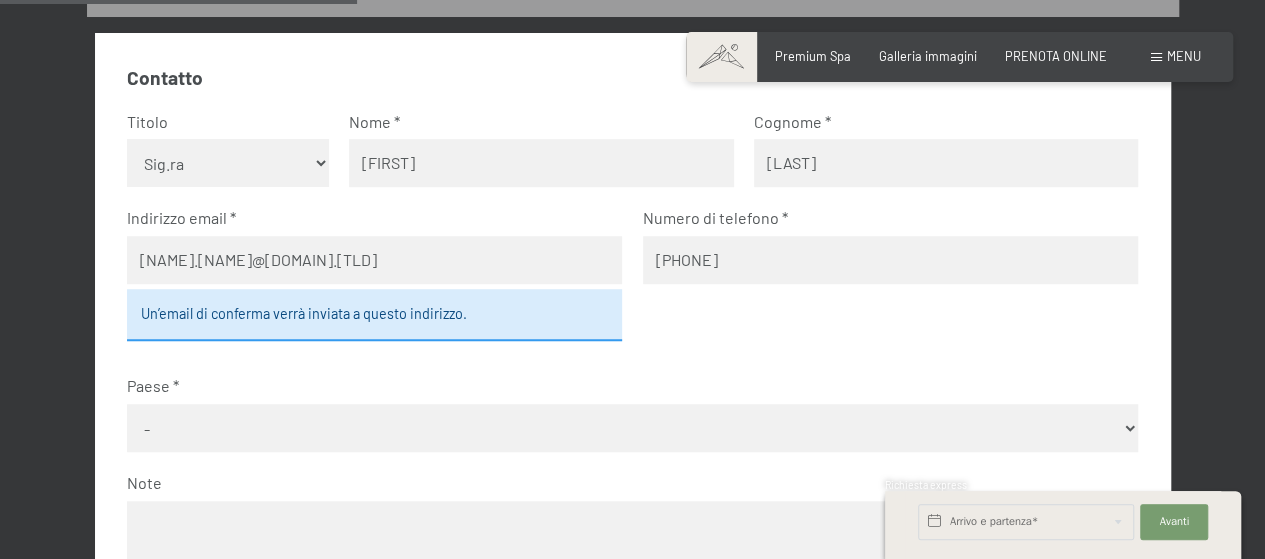 scroll, scrollTop: 590, scrollLeft: 0, axis: vertical 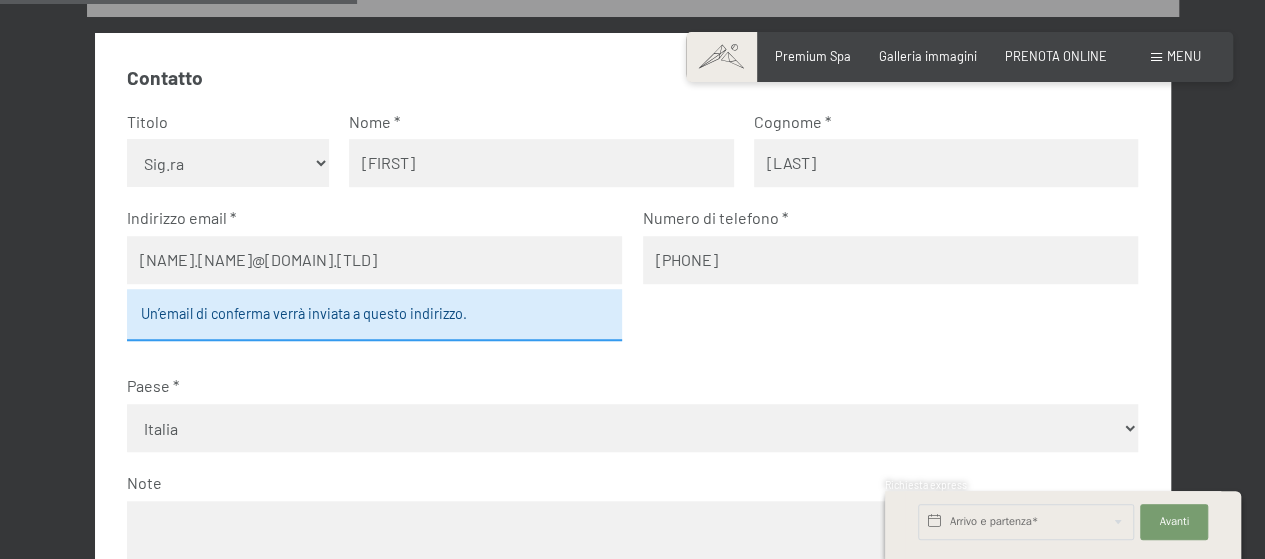 click on "Nessuna indicazione Sig.ra Sig." at bounding box center [632, 428] 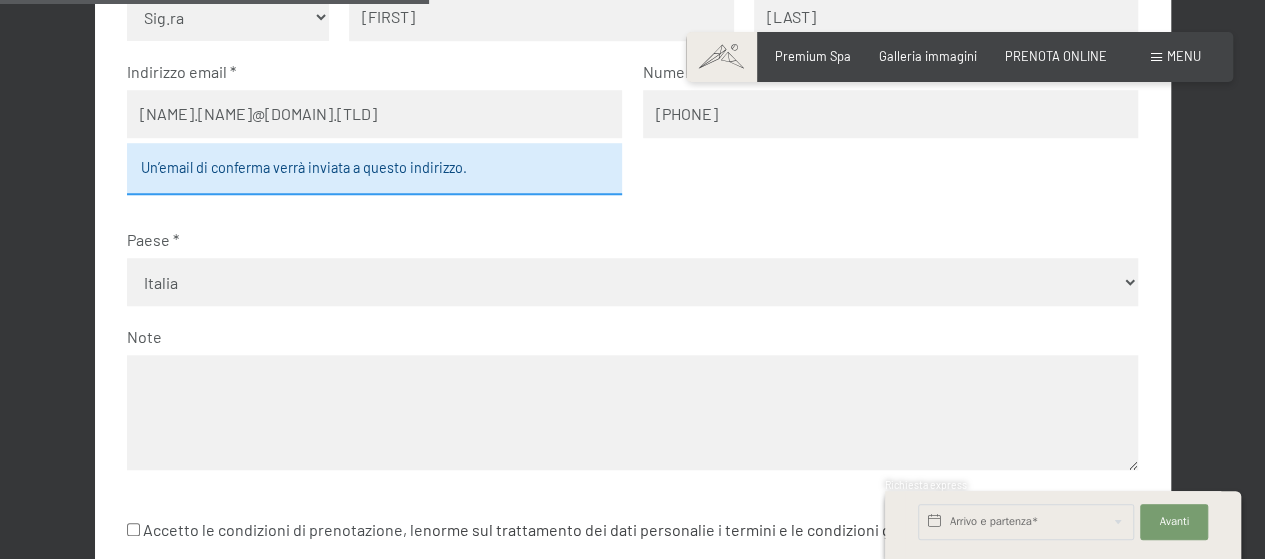scroll, scrollTop: 738, scrollLeft: 0, axis: vertical 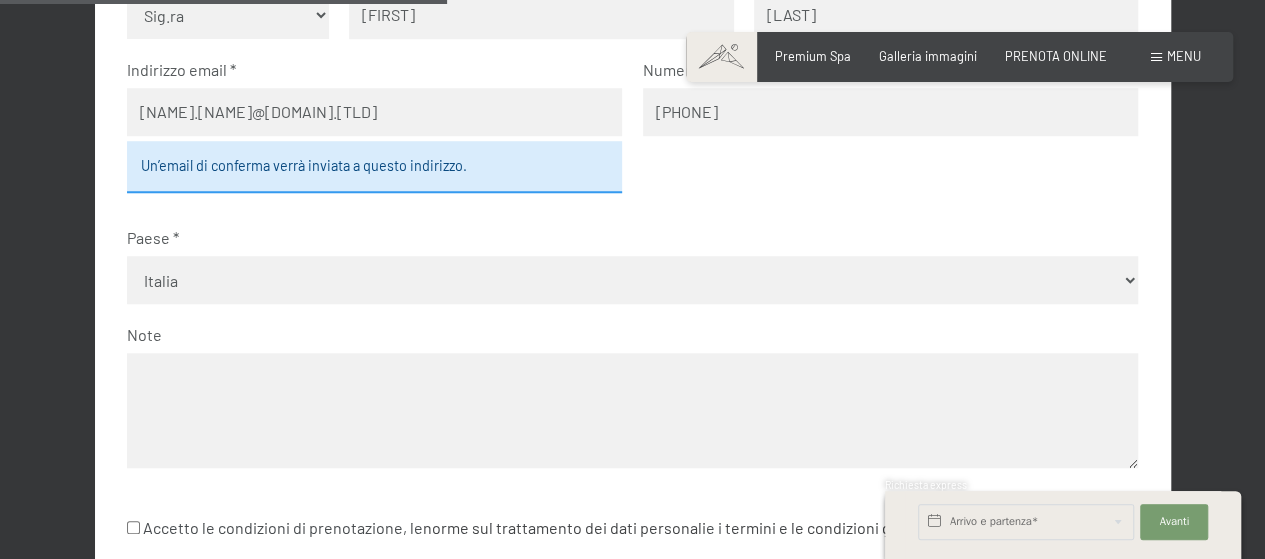 click at bounding box center (632, 410) 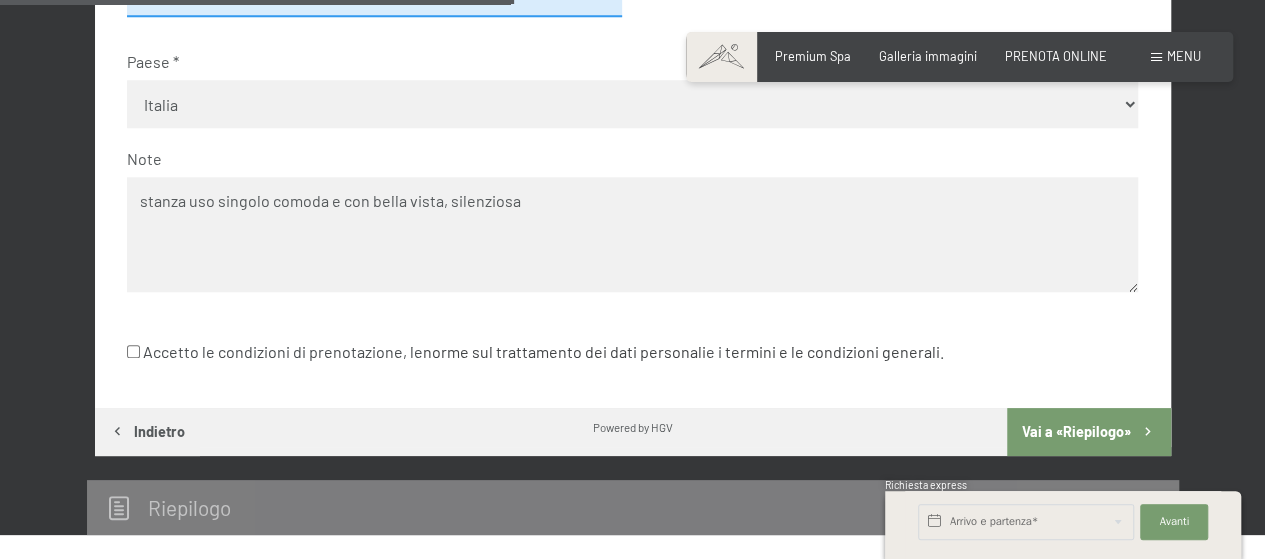 scroll, scrollTop: 916, scrollLeft: 0, axis: vertical 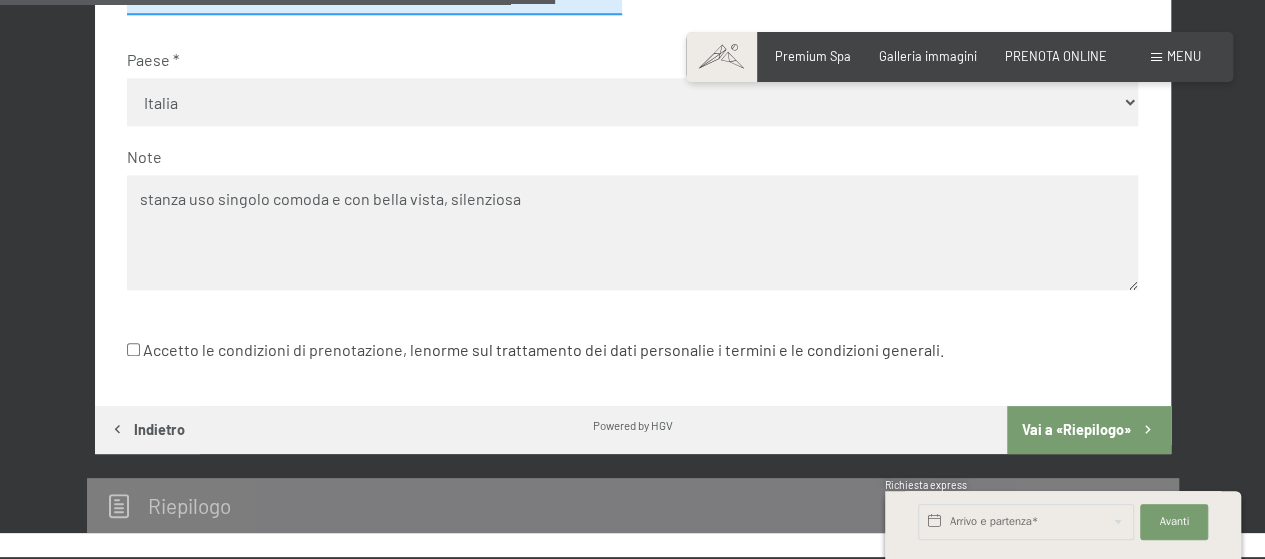 type on "stanza uso singolo comoda e con bella vista, silenziosa" 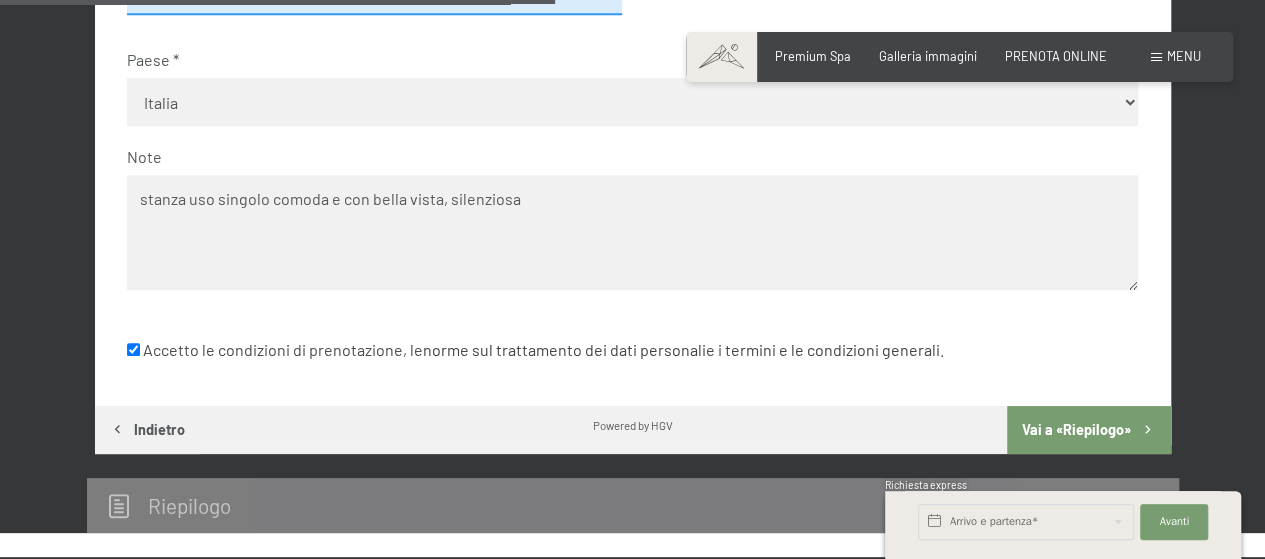 checkbox on "true" 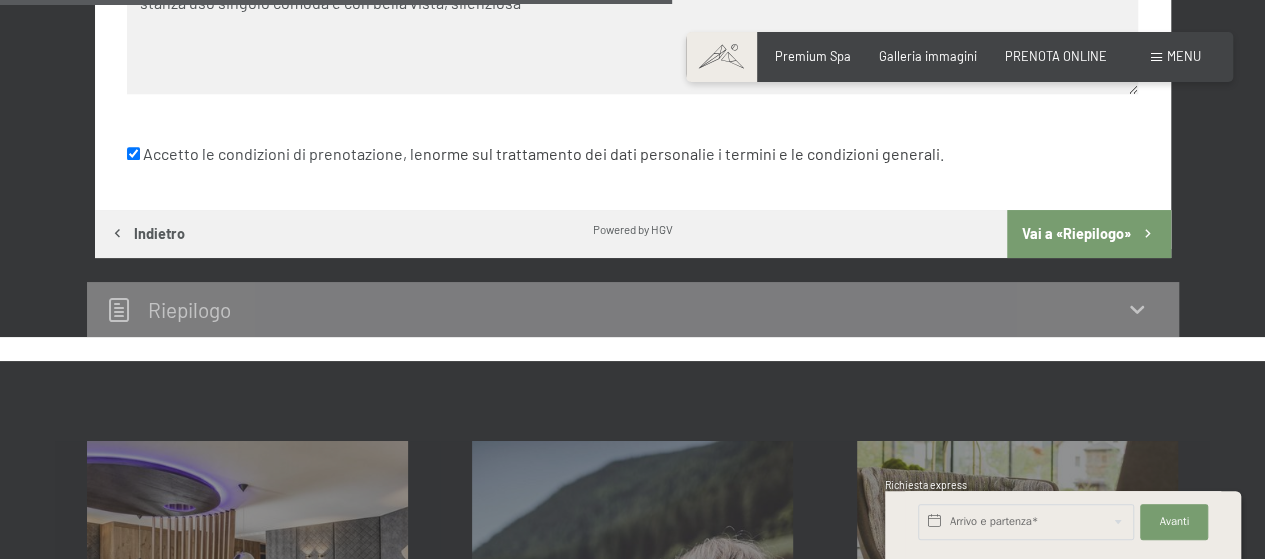 scroll, scrollTop: 1110, scrollLeft: 0, axis: vertical 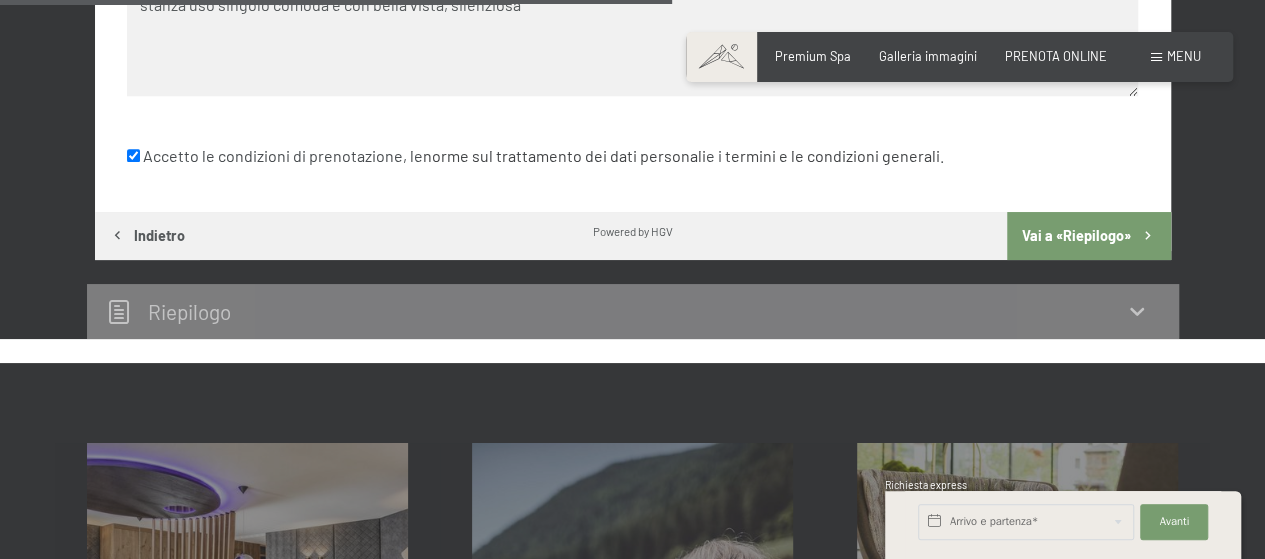 click 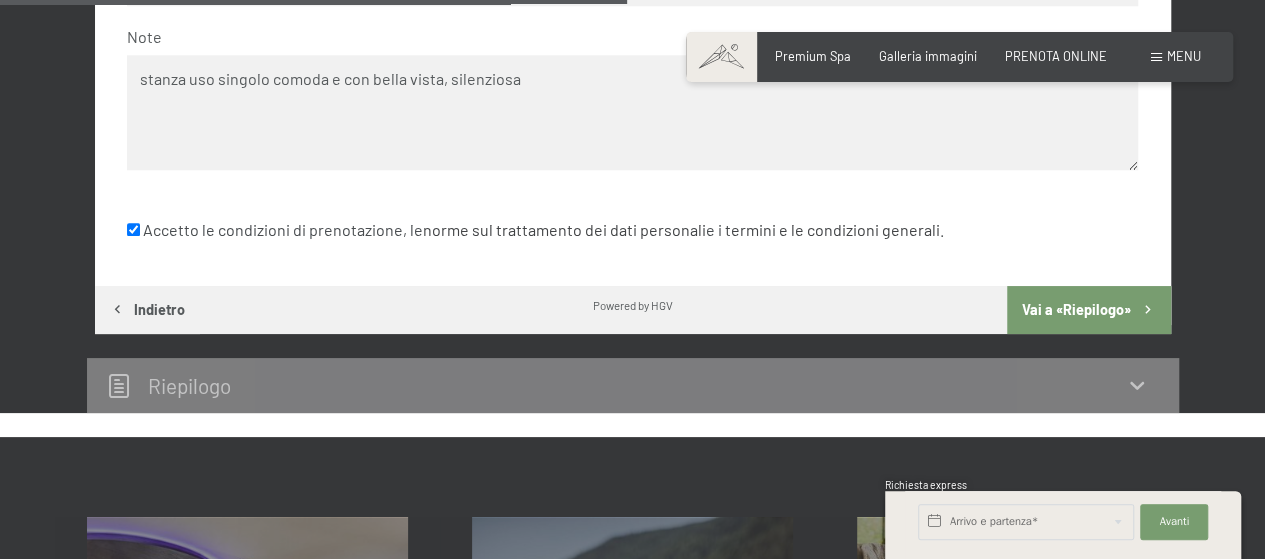 scroll, scrollTop: 1036, scrollLeft: 0, axis: vertical 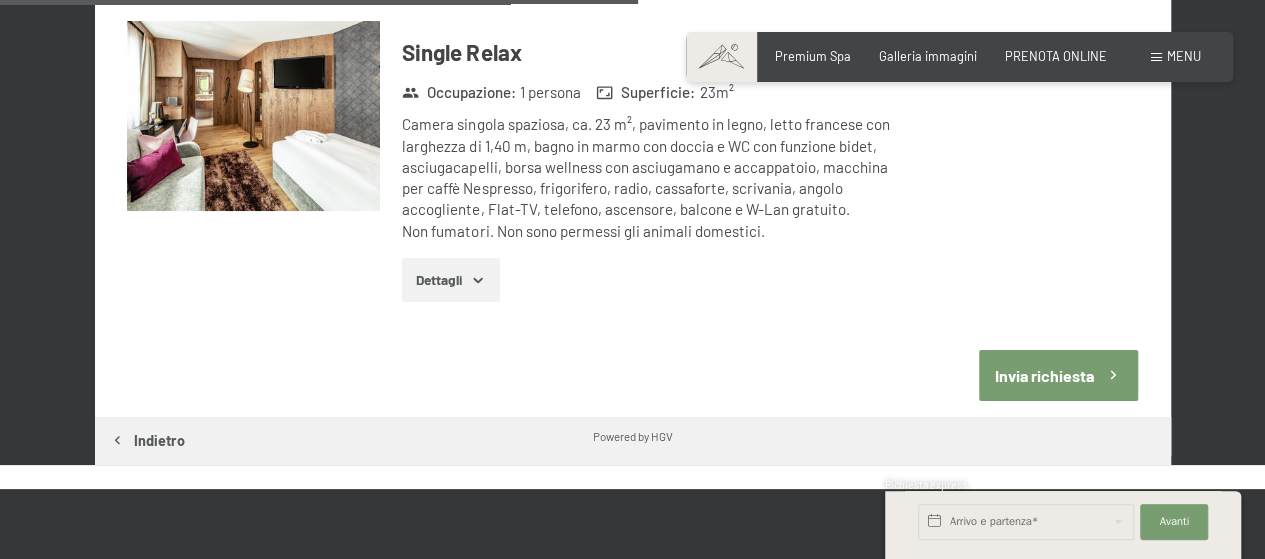 click on "Invia richiesta" at bounding box center (1058, 375) 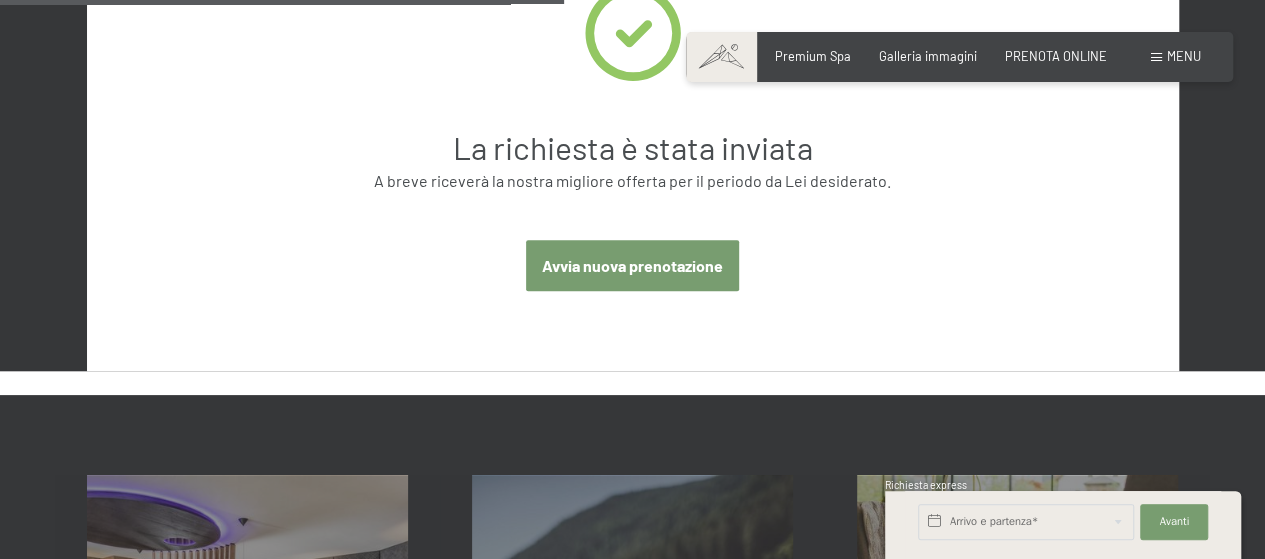 scroll, scrollTop: 823, scrollLeft: 0, axis: vertical 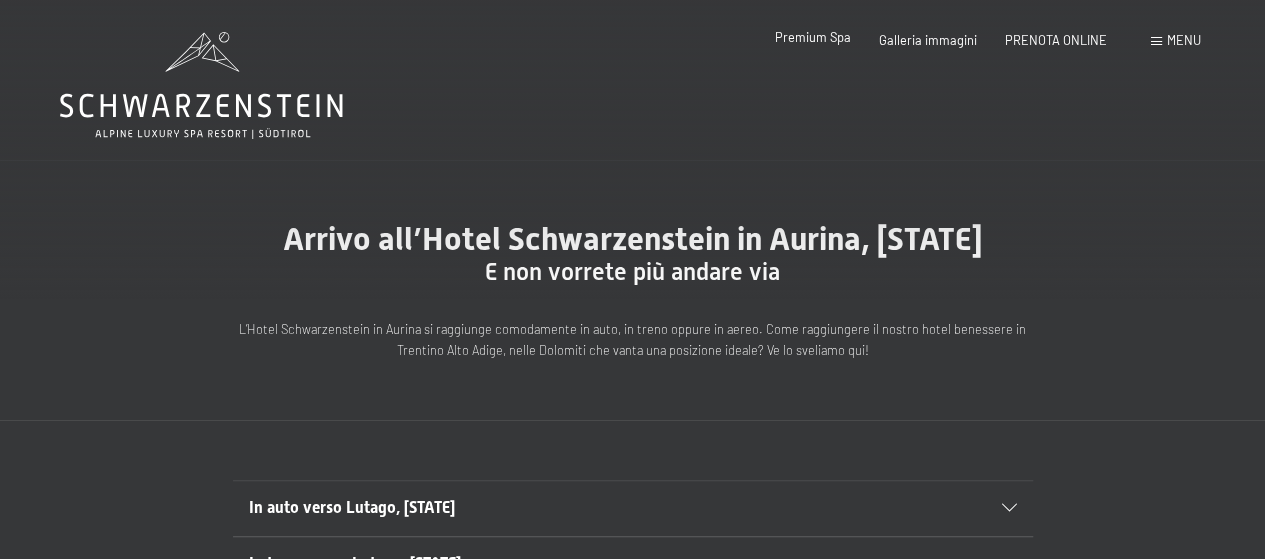 click on "Premium Spa" at bounding box center (813, 37) 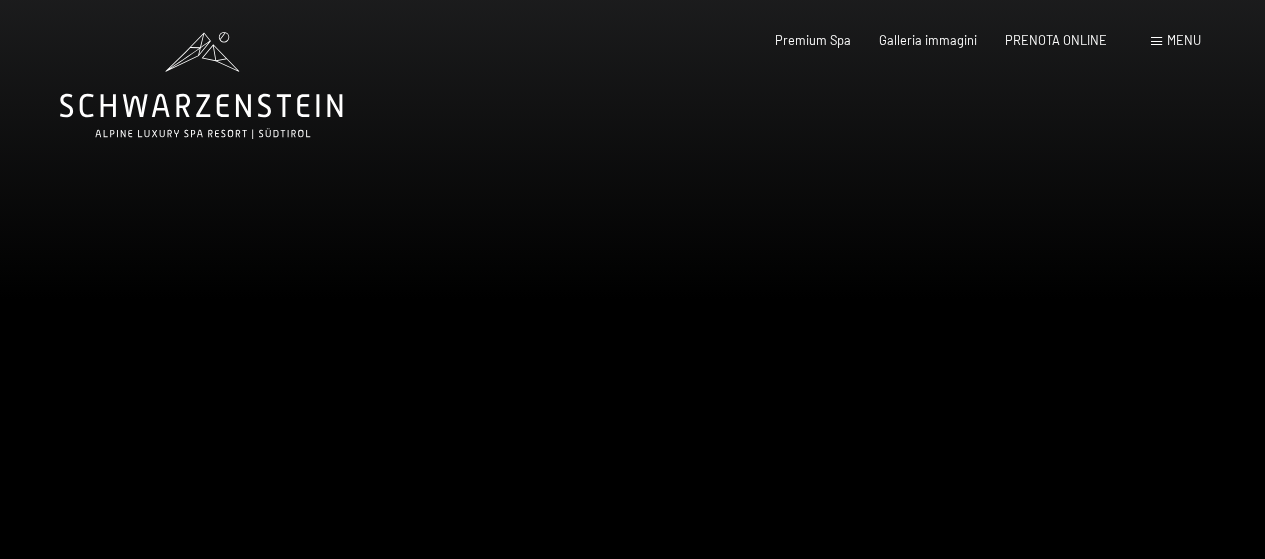 scroll, scrollTop: 0, scrollLeft: 0, axis: both 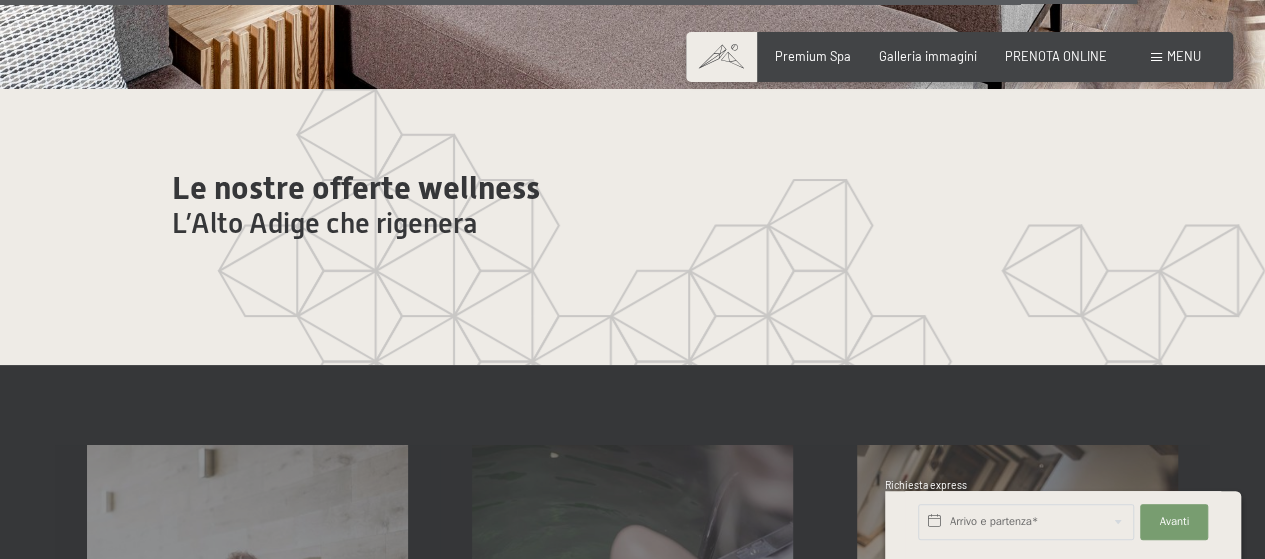drag, startPoint x: 850, startPoint y: 50, endPoint x: 776, endPoint y: 199, distance: 166.36406 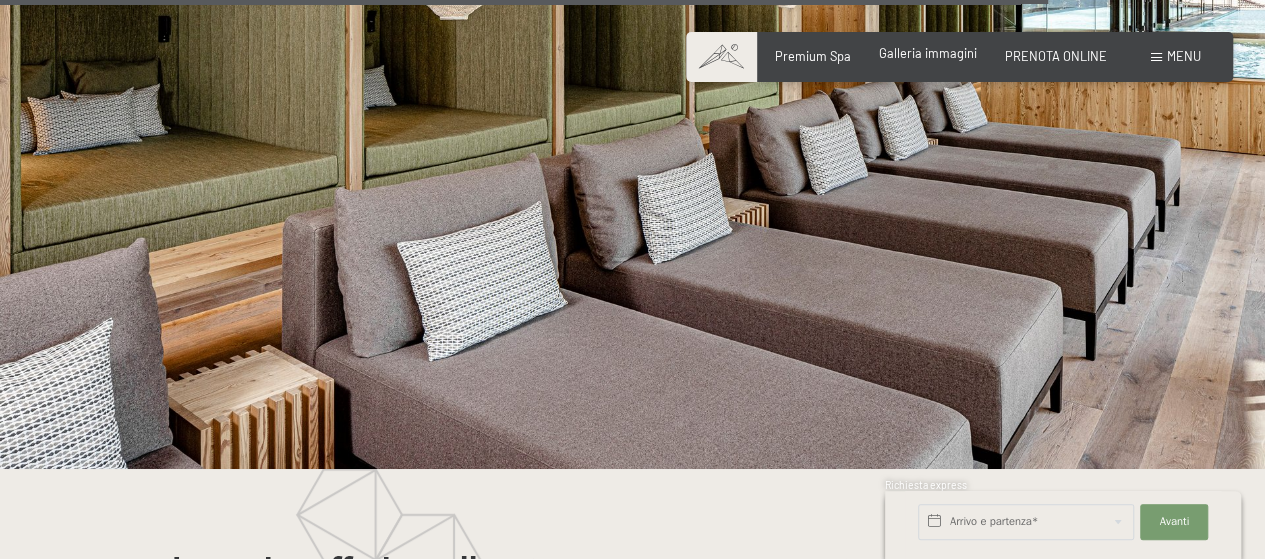 scroll, scrollTop: 7893, scrollLeft: 0, axis: vertical 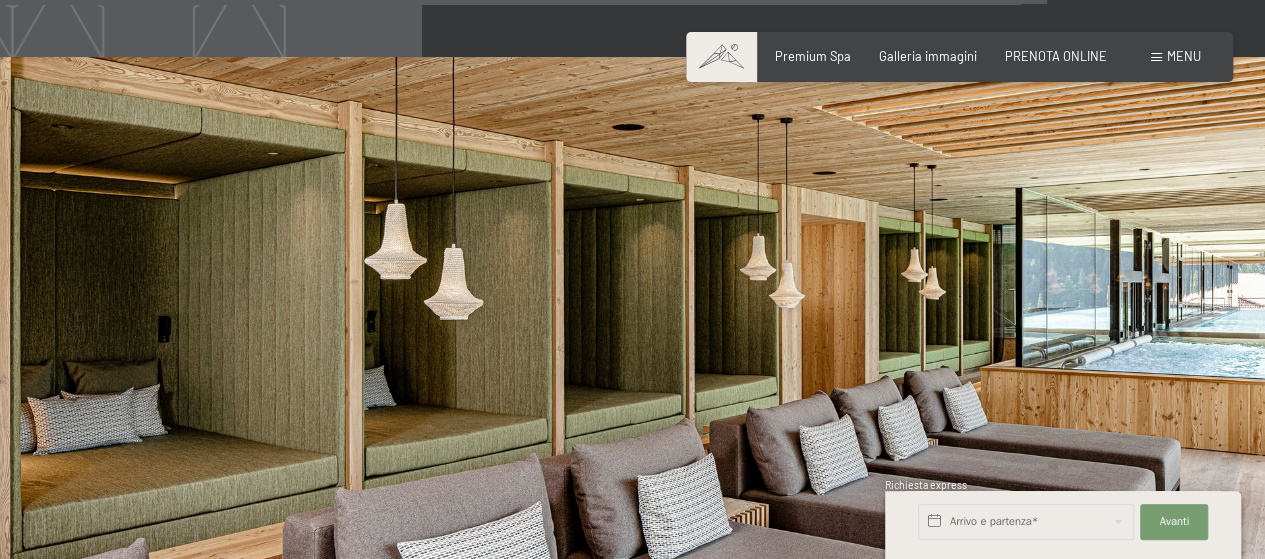 click on "Menu" at bounding box center (1184, 56) 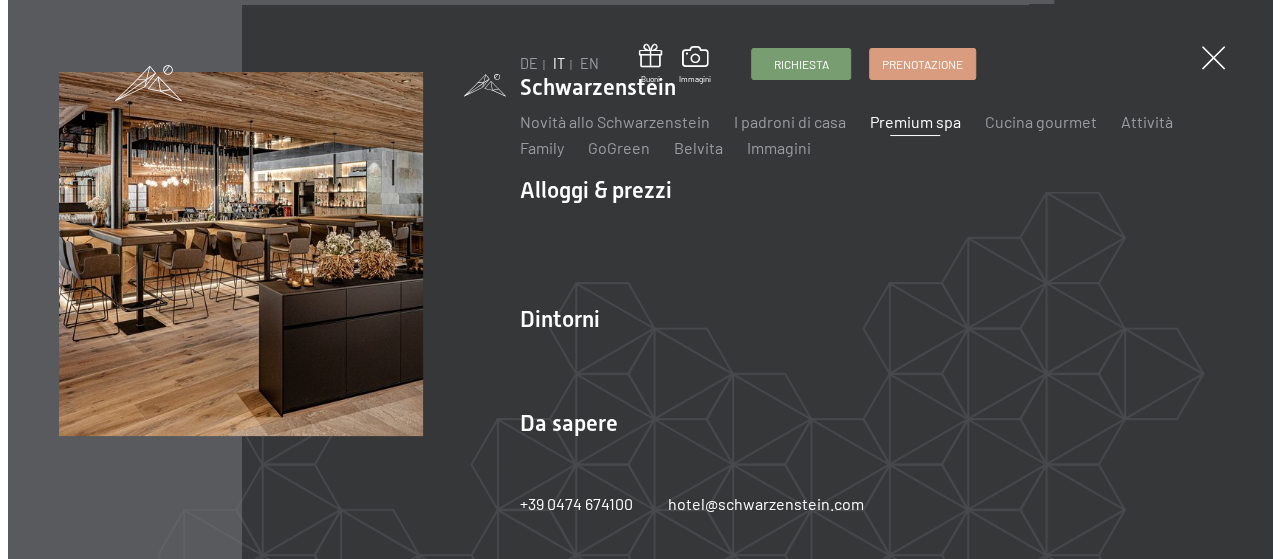 scroll, scrollTop: 7899, scrollLeft: 0, axis: vertical 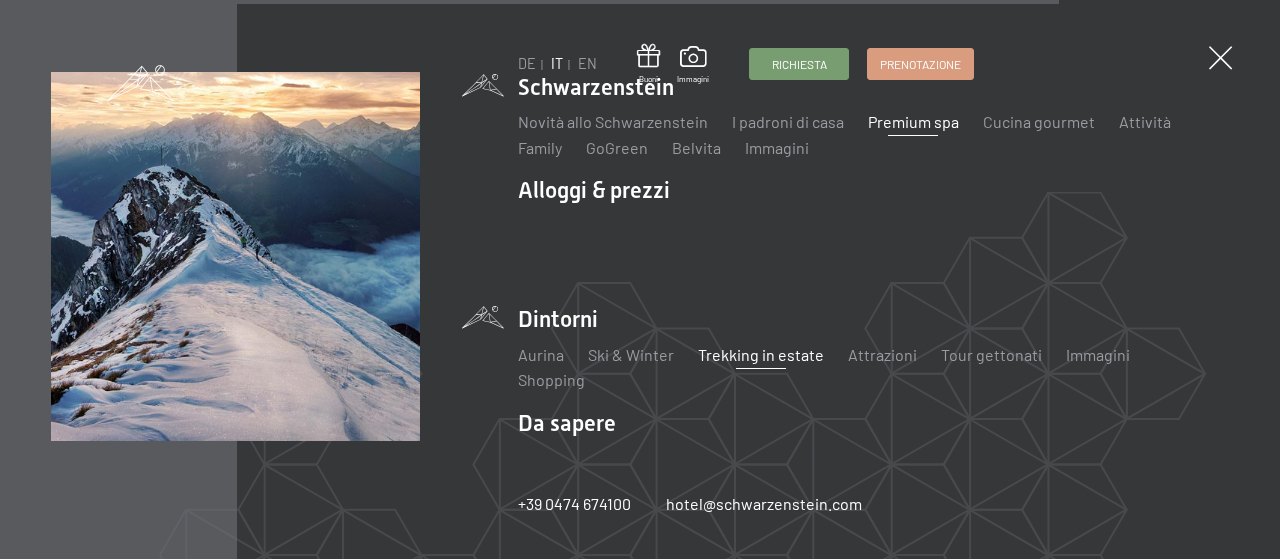 click on "Trekking in estate" at bounding box center (761, 354) 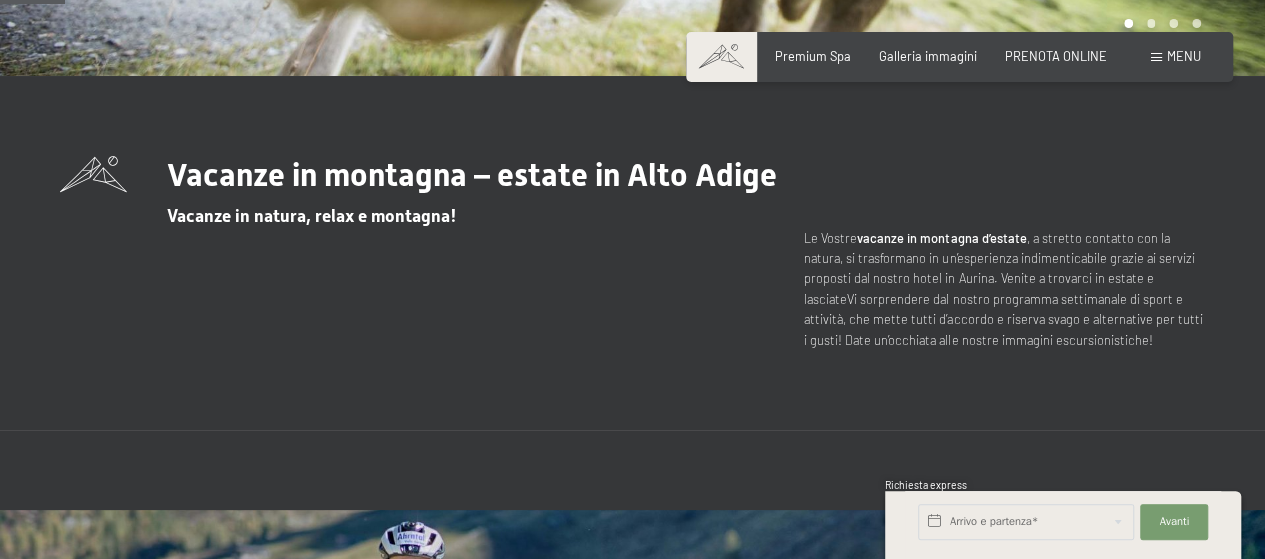 scroll, scrollTop: 574, scrollLeft: 0, axis: vertical 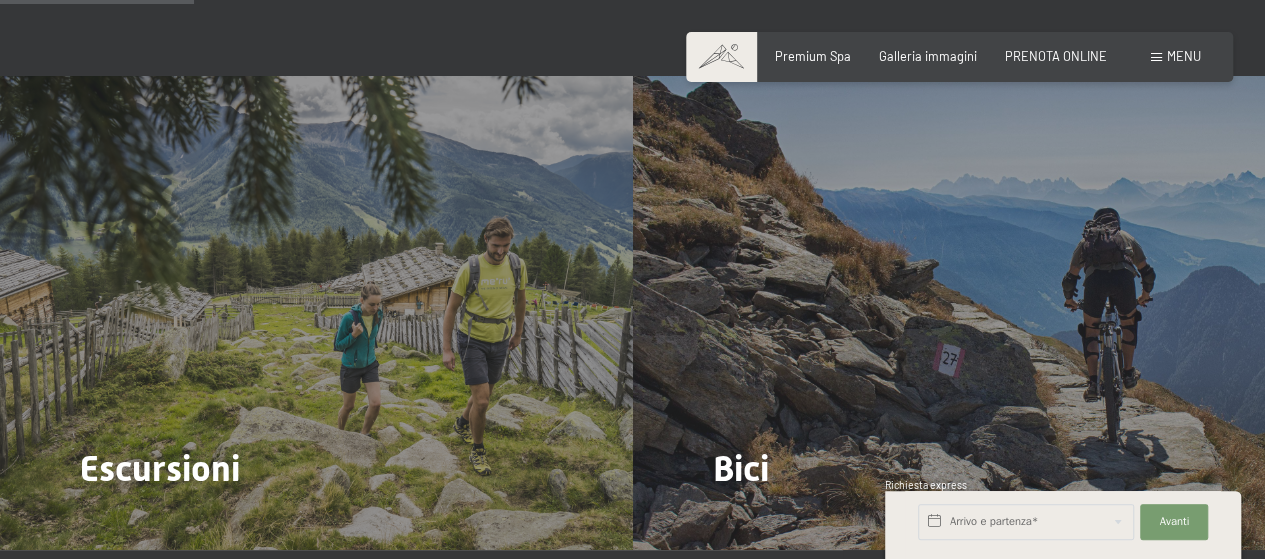 click on "Consenso marketing*" at bounding box center [506, 338] 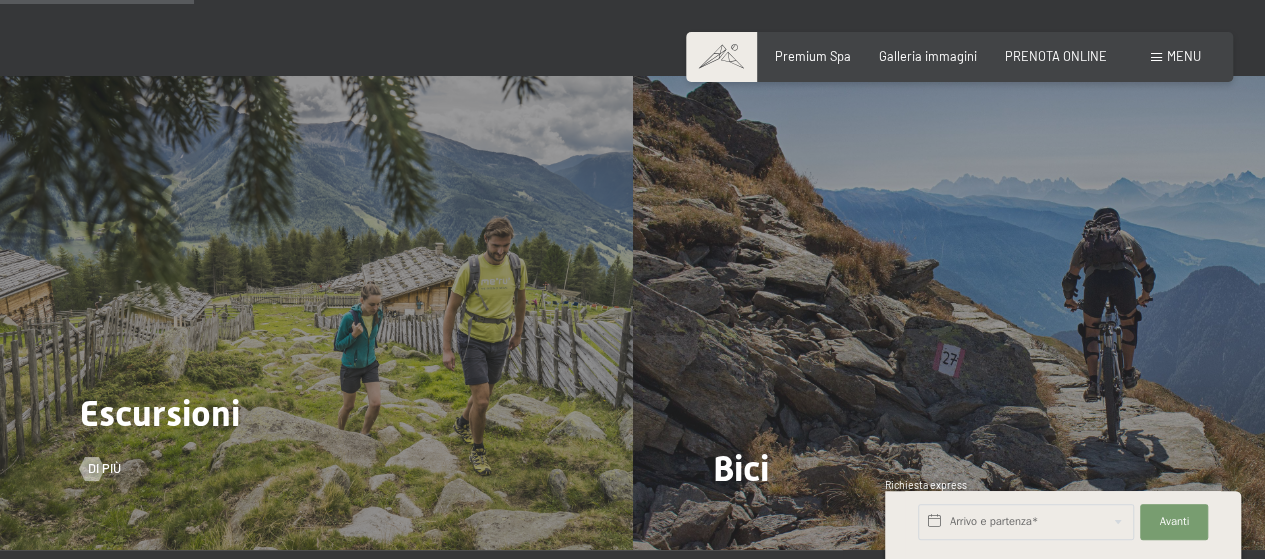 click on "Escursioni" at bounding box center [160, 414] 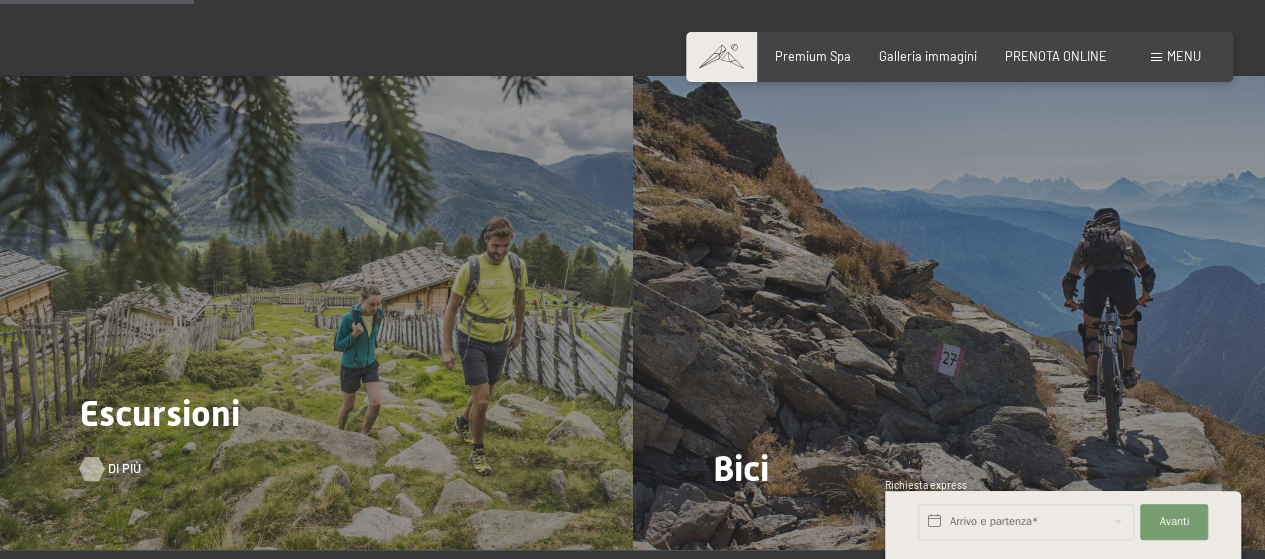 click at bounding box center (92, 469) 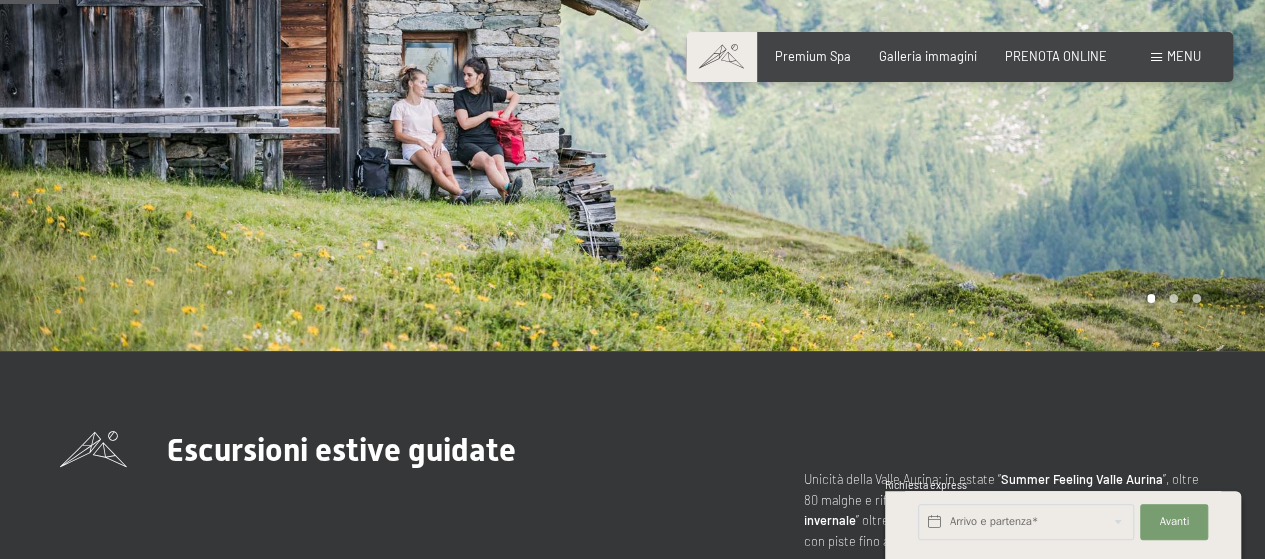 scroll, scrollTop: 401, scrollLeft: 0, axis: vertical 